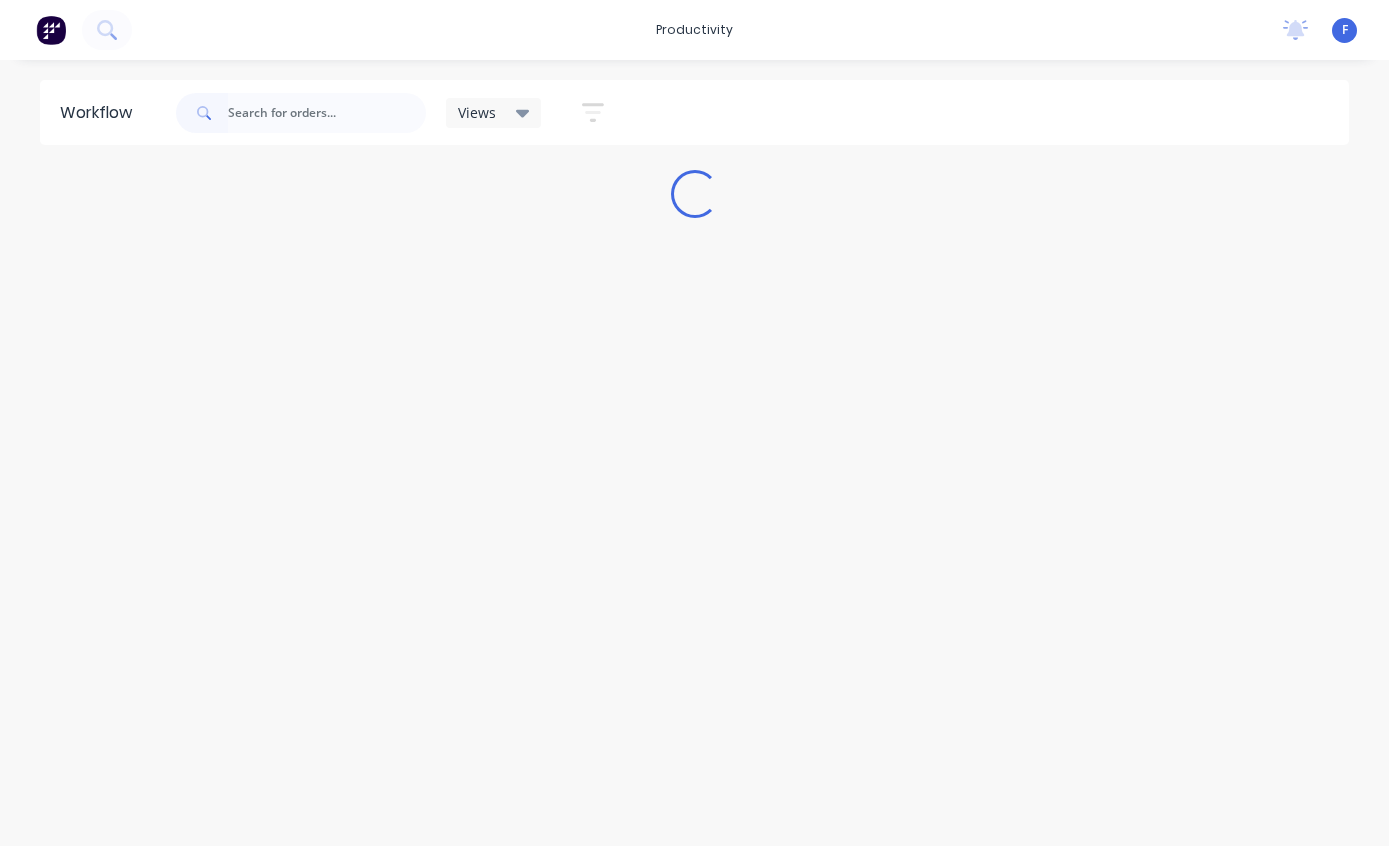 scroll, scrollTop: 0, scrollLeft: 0, axis: both 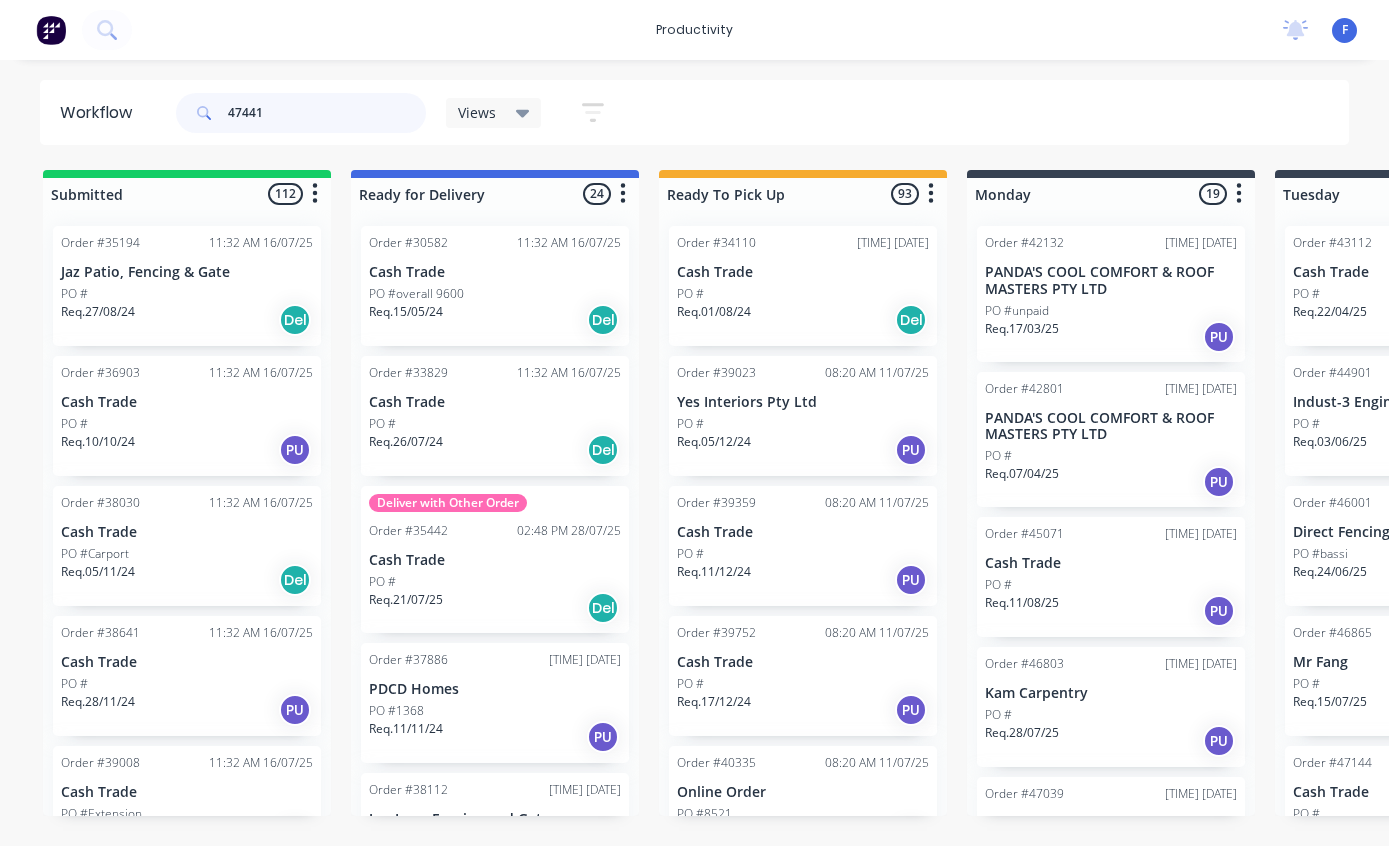 click on "47441" at bounding box center [327, 113] 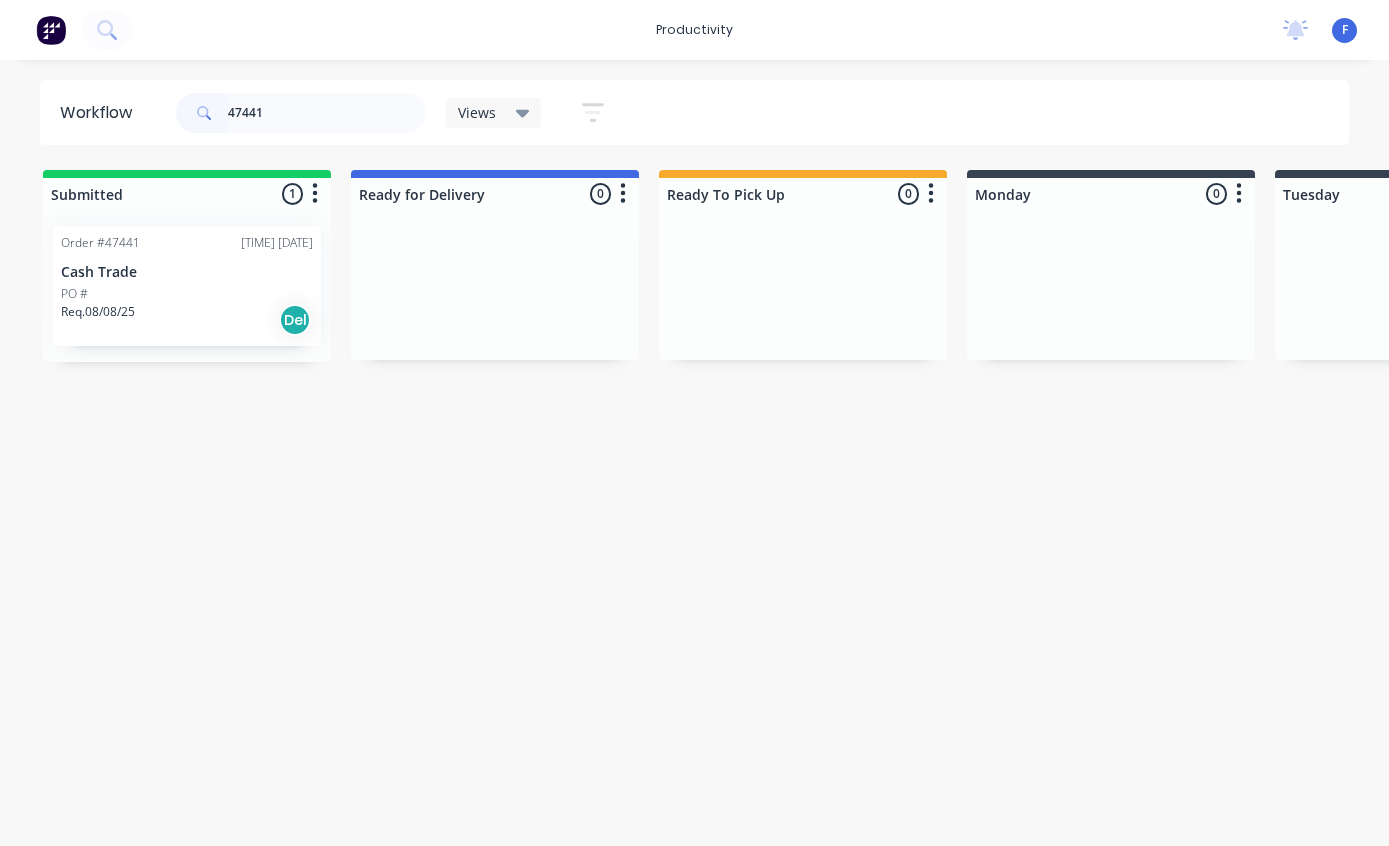 click on "PO #" at bounding box center (187, 294) 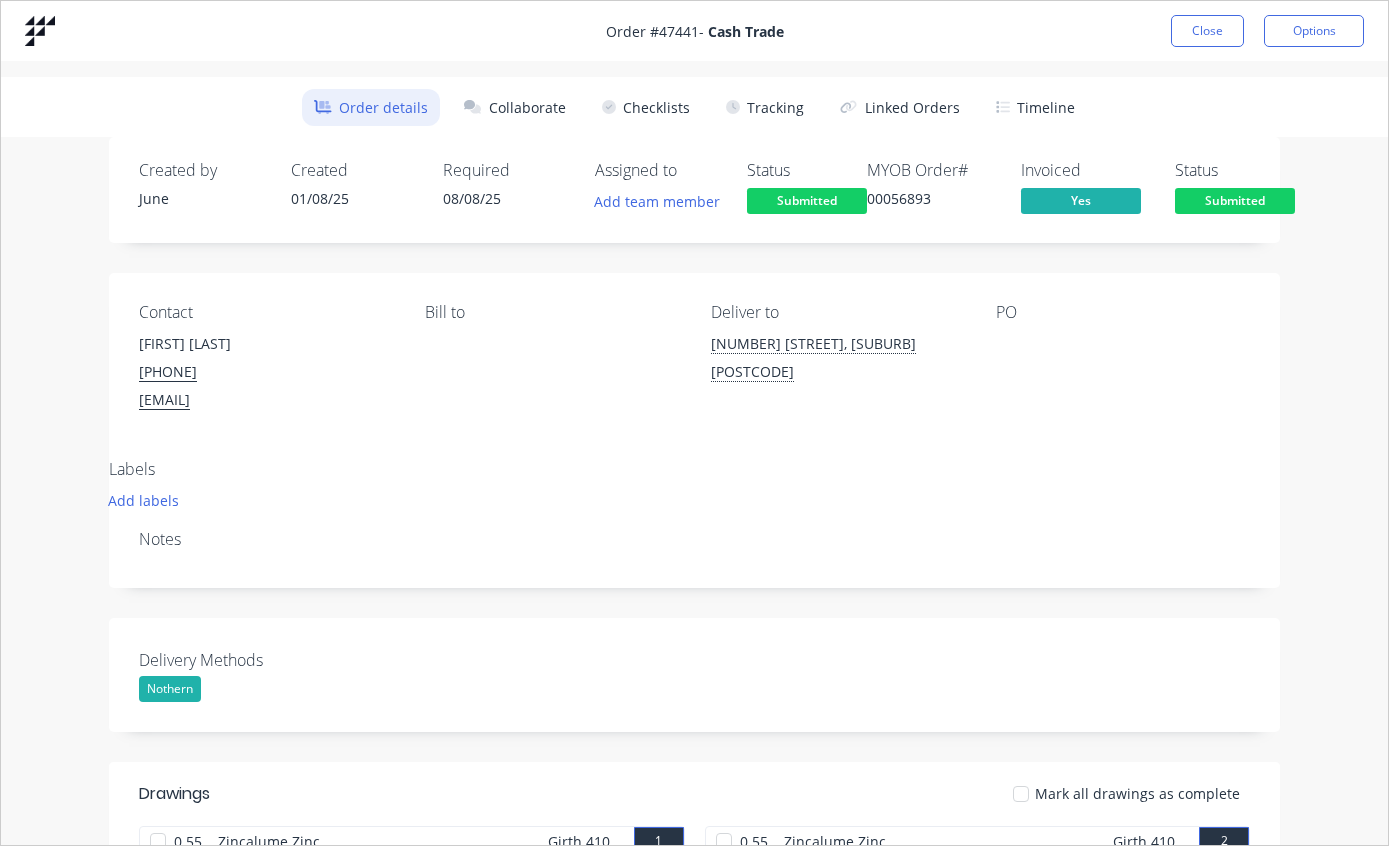 scroll, scrollTop: -1, scrollLeft: 0, axis: vertical 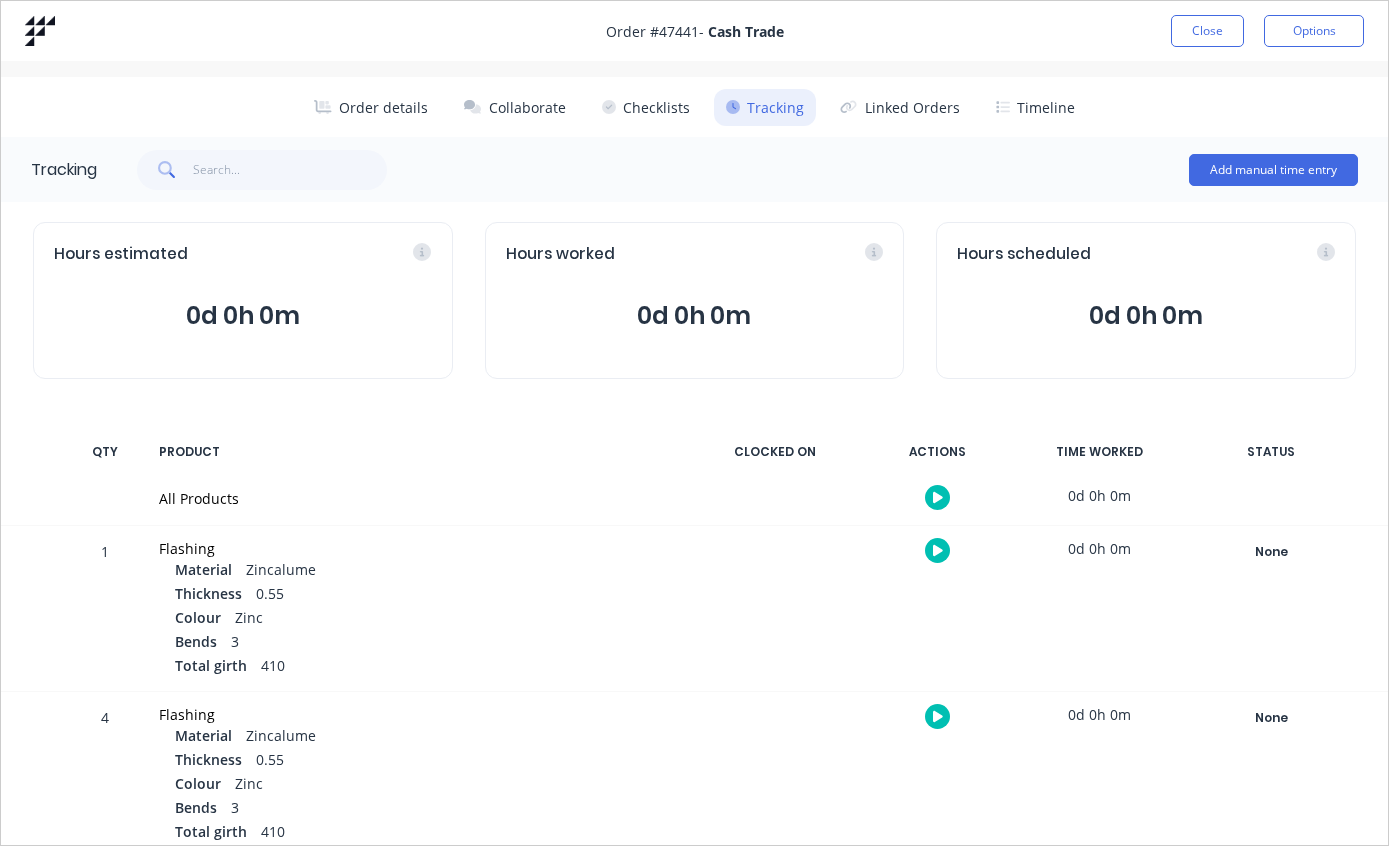 click on "Close" at bounding box center (1207, 31) 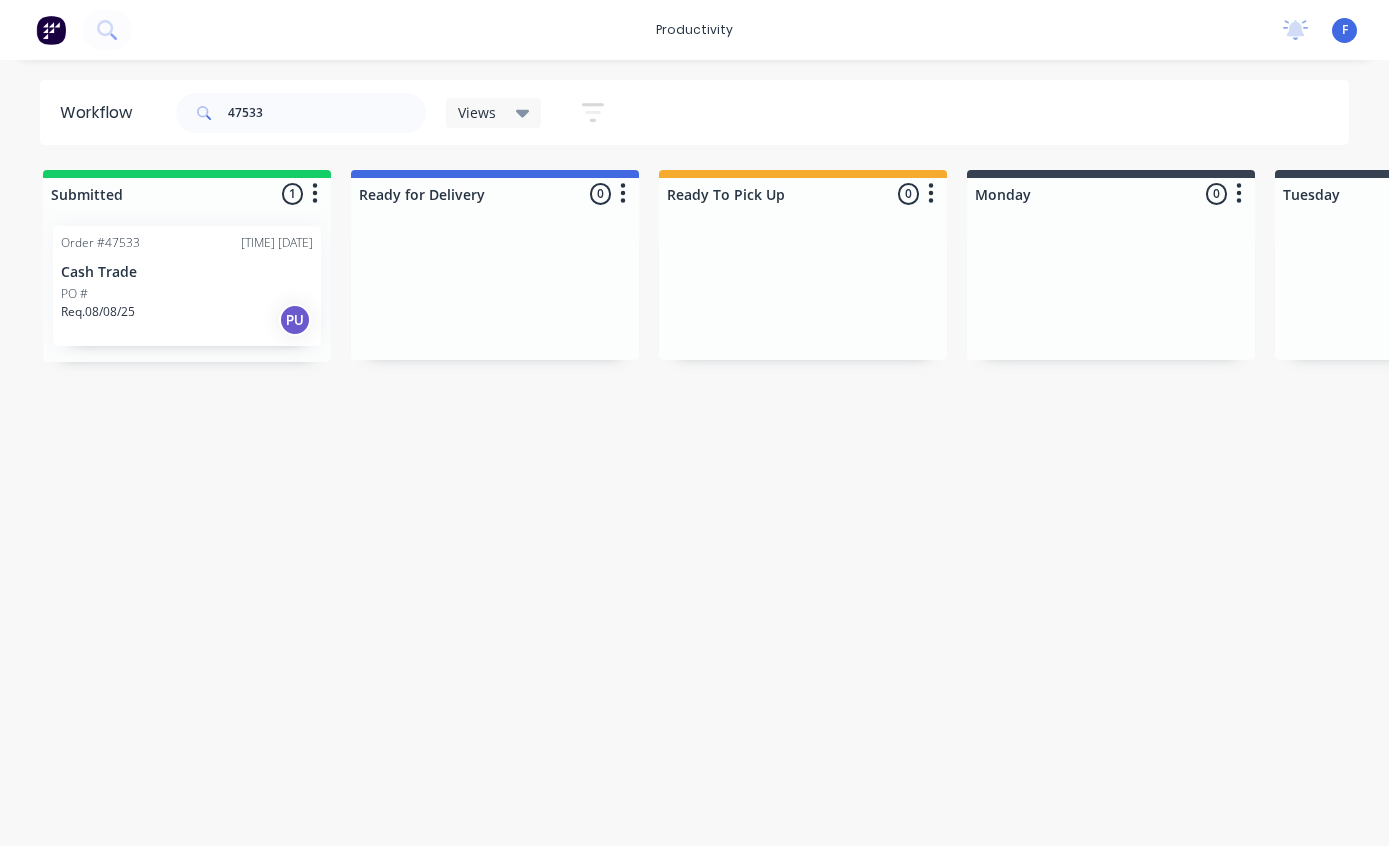 click on "PO #" at bounding box center [187, 294] 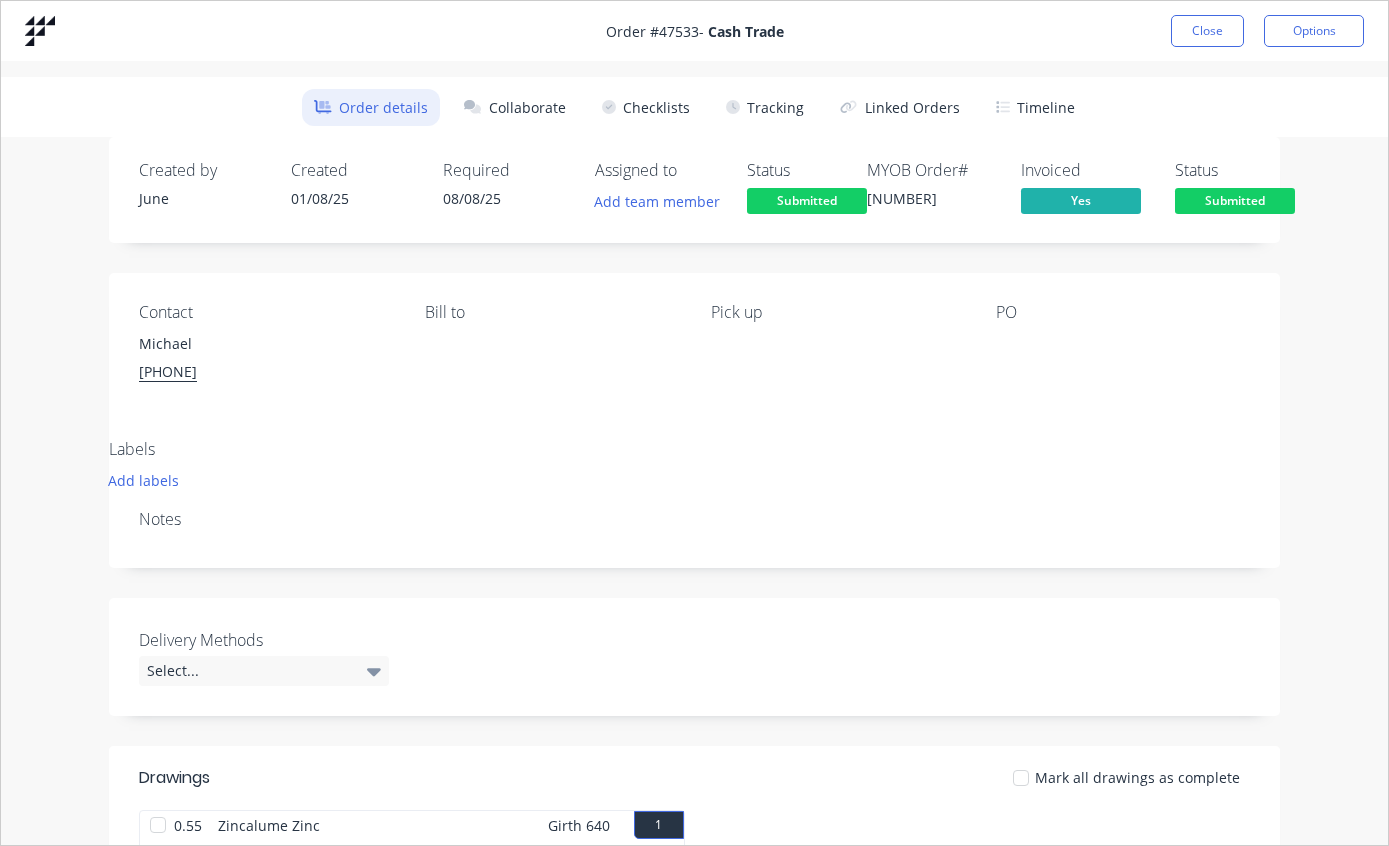 click on "Tracking" at bounding box center (765, 107) 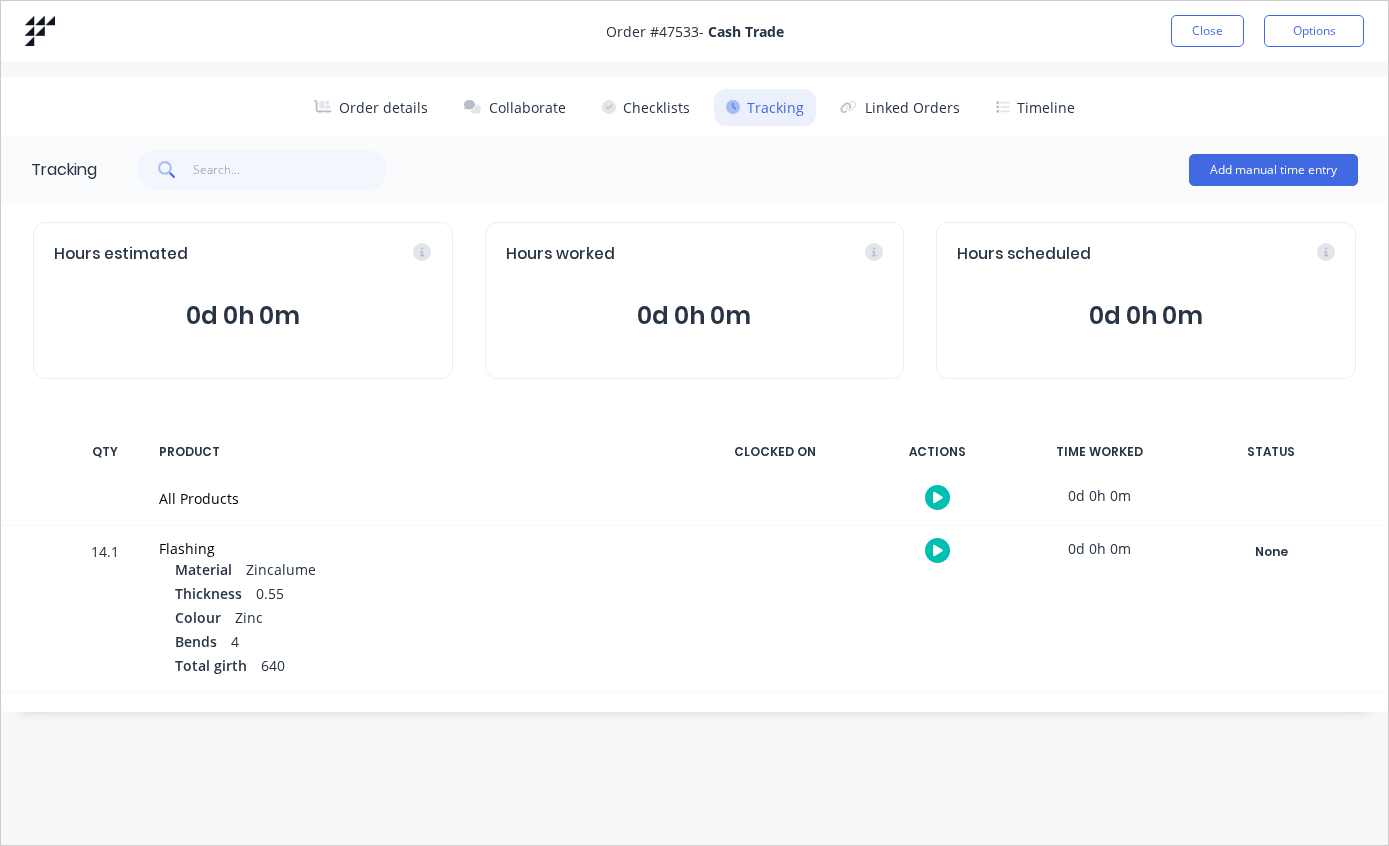 click on "Close" at bounding box center [1207, 31] 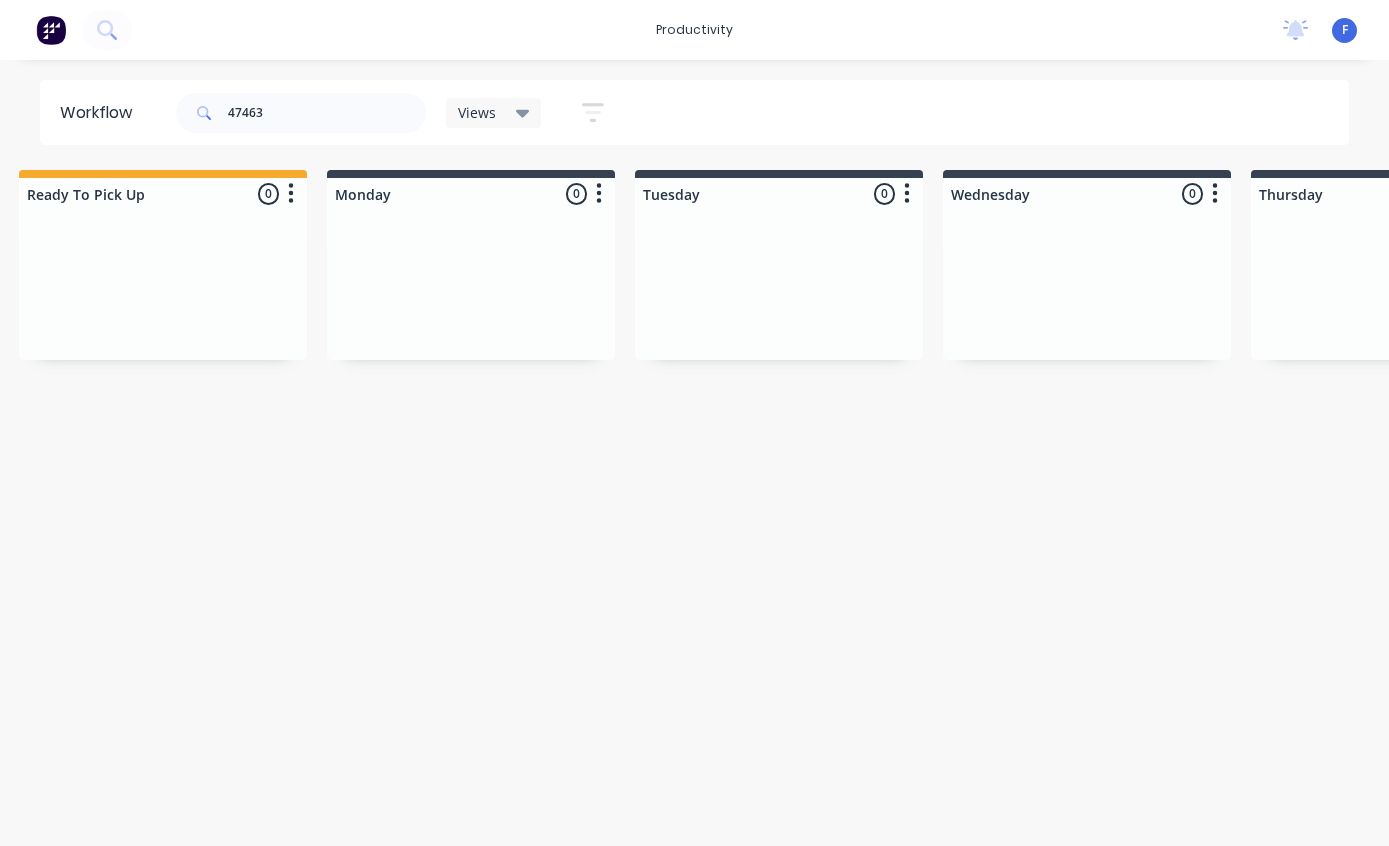 scroll, scrollTop: 0, scrollLeft: 1656, axis: horizontal 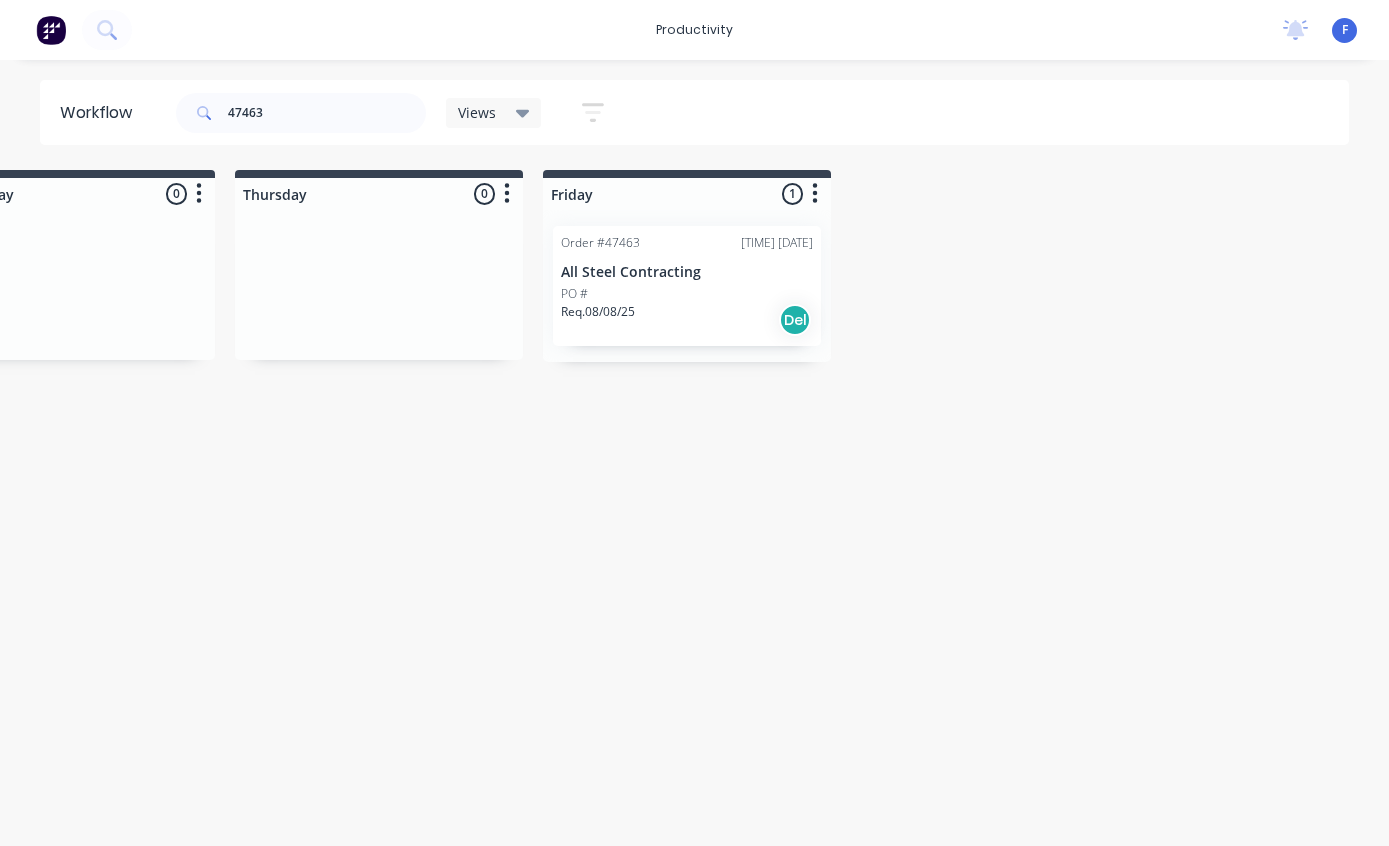 click on "PO #" at bounding box center [687, 294] 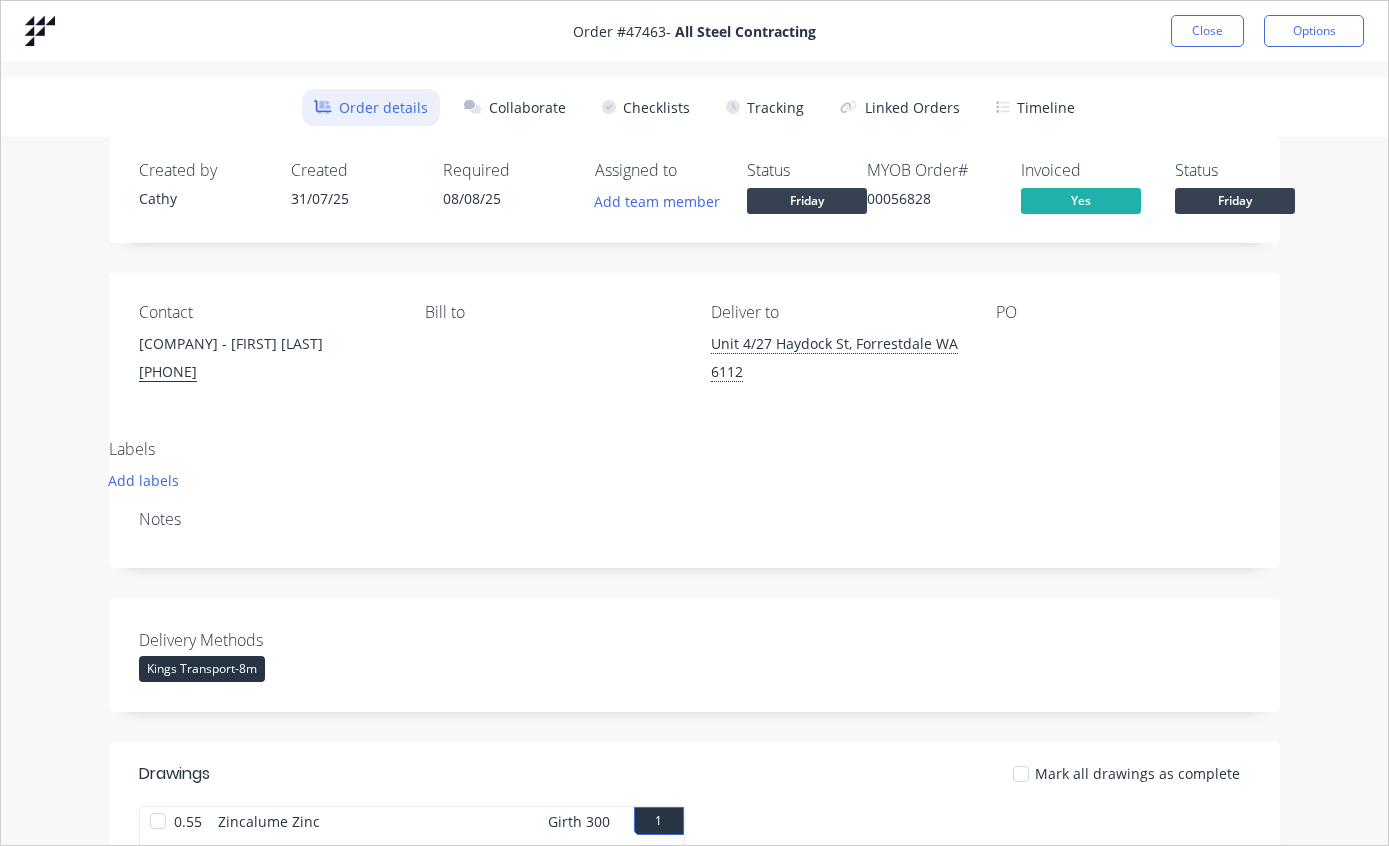 scroll, scrollTop: 0, scrollLeft: 1447, axis: horizontal 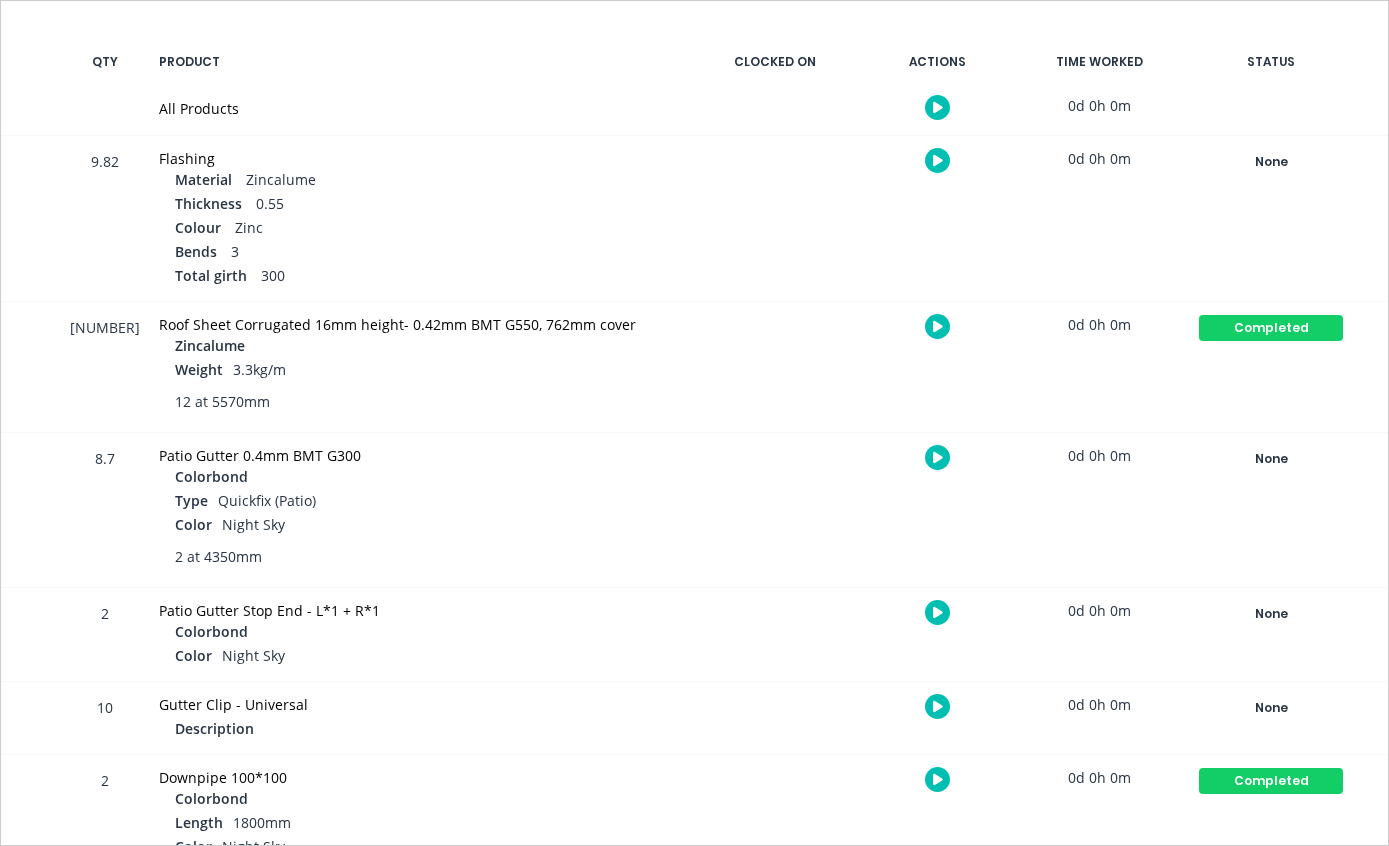 click on "None" at bounding box center [1271, 162] 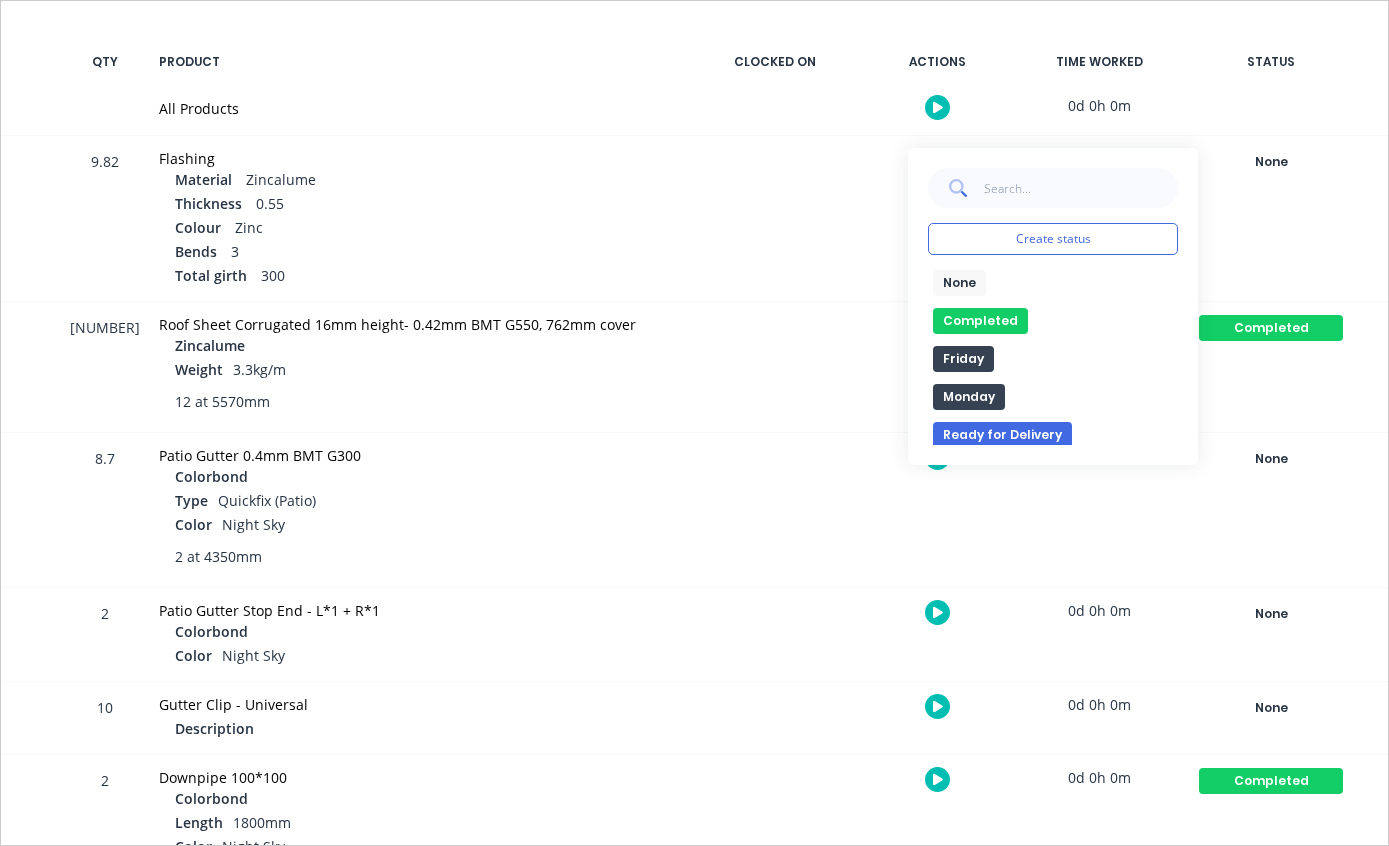 click on "Completed" at bounding box center [980, 321] 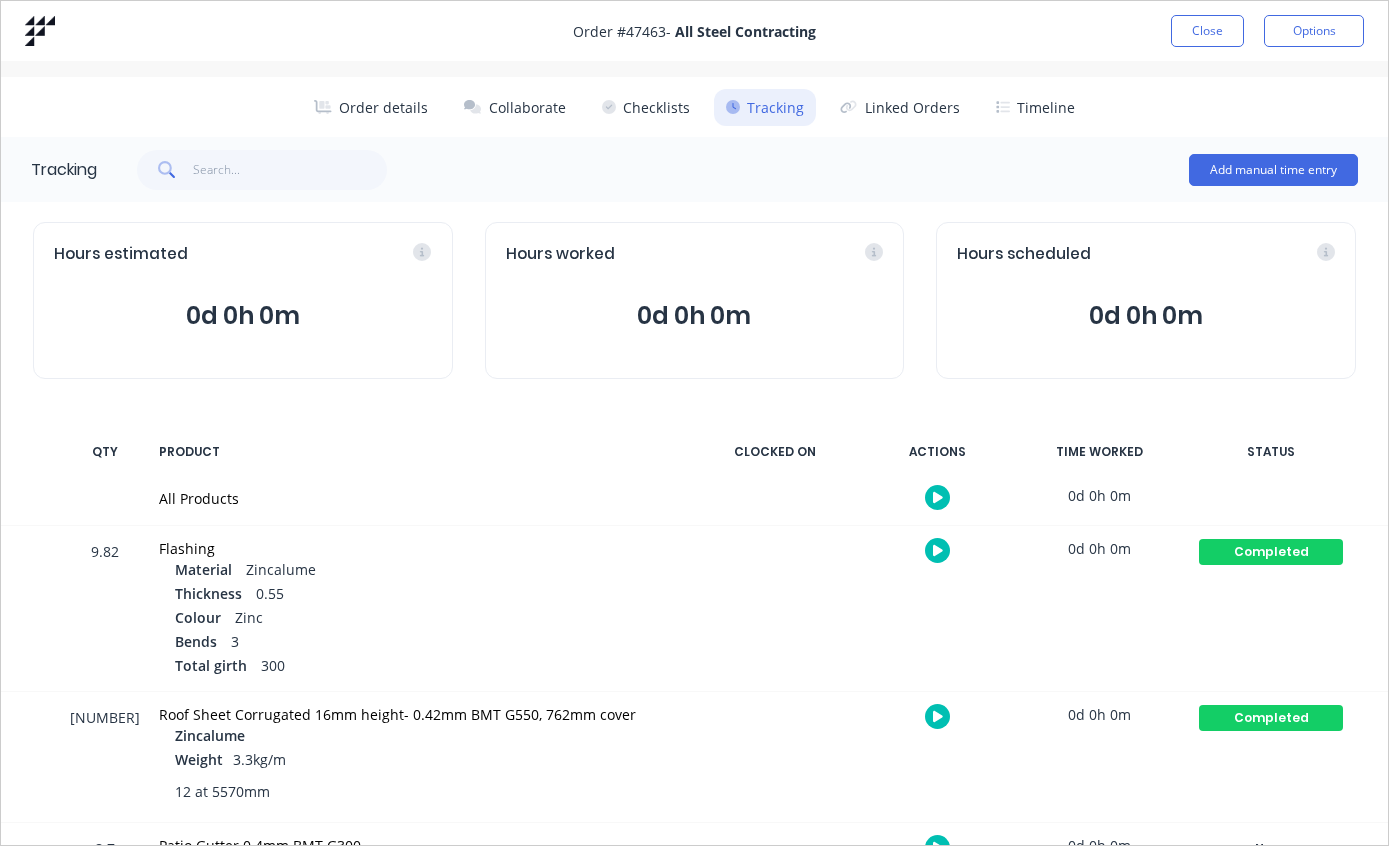 scroll, scrollTop: -1, scrollLeft: 0, axis: vertical 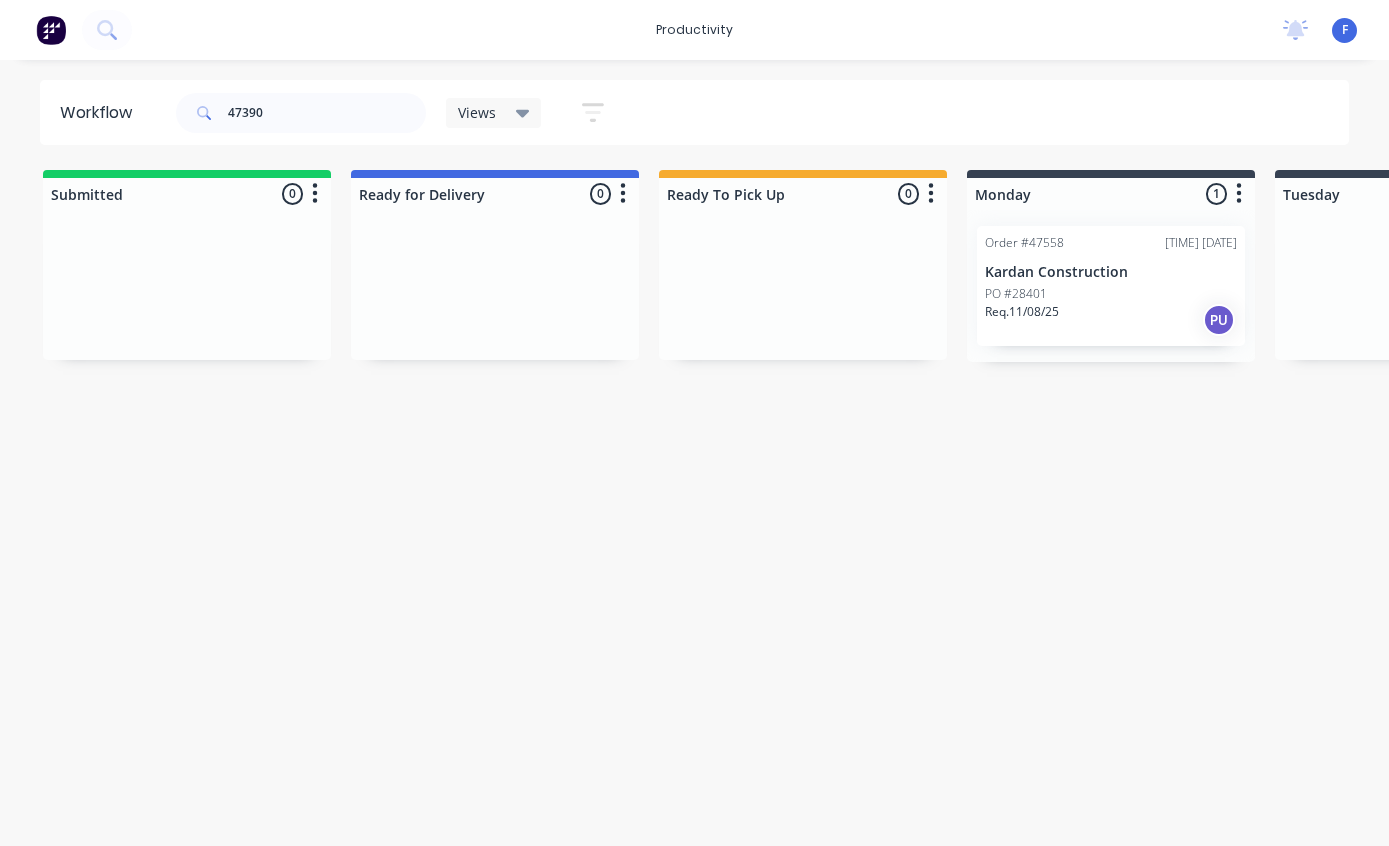 click on "Kardan Construction" at bounding box center [1111, 272] 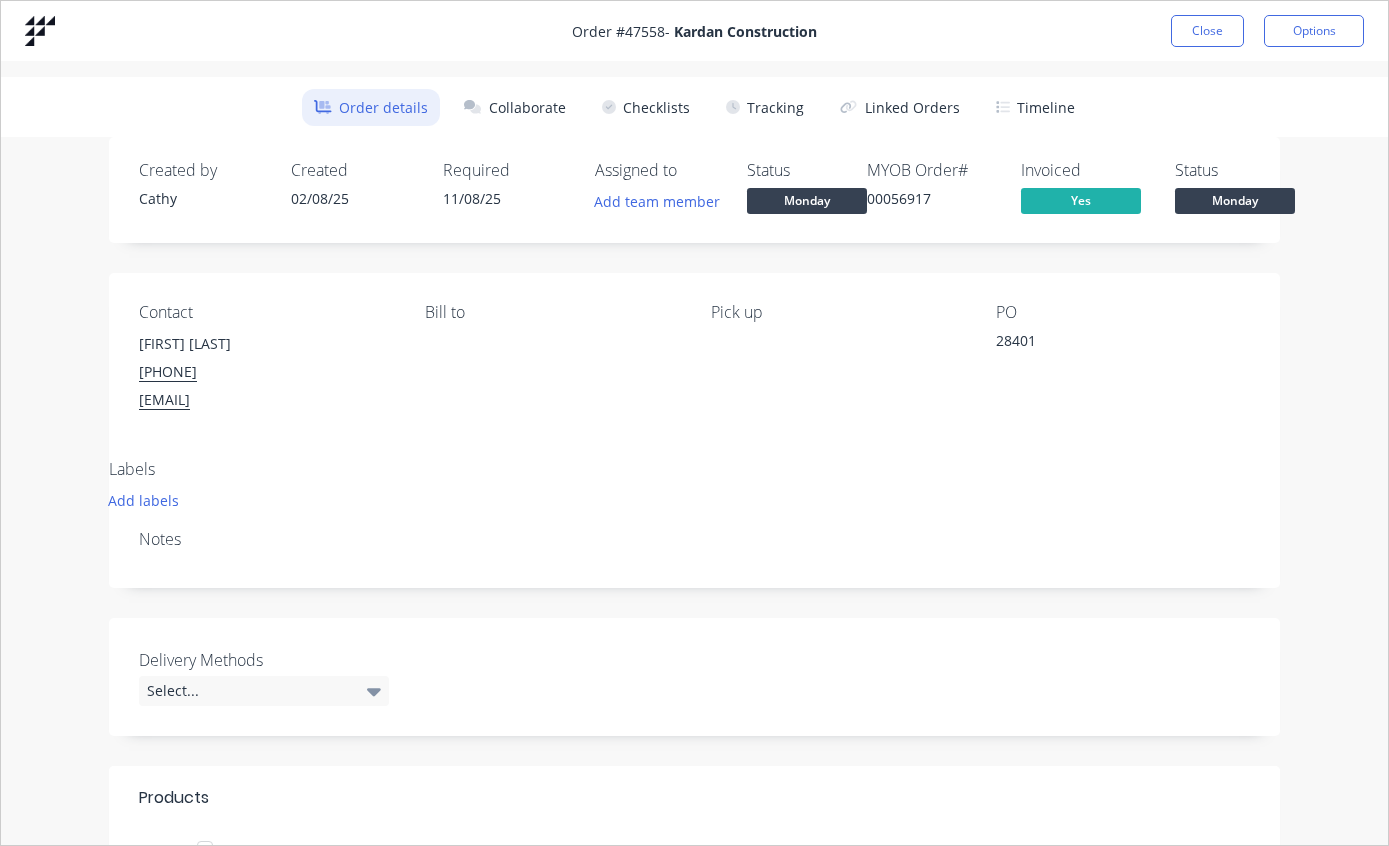 click on "Tracking" at bounding box center (765, 107) 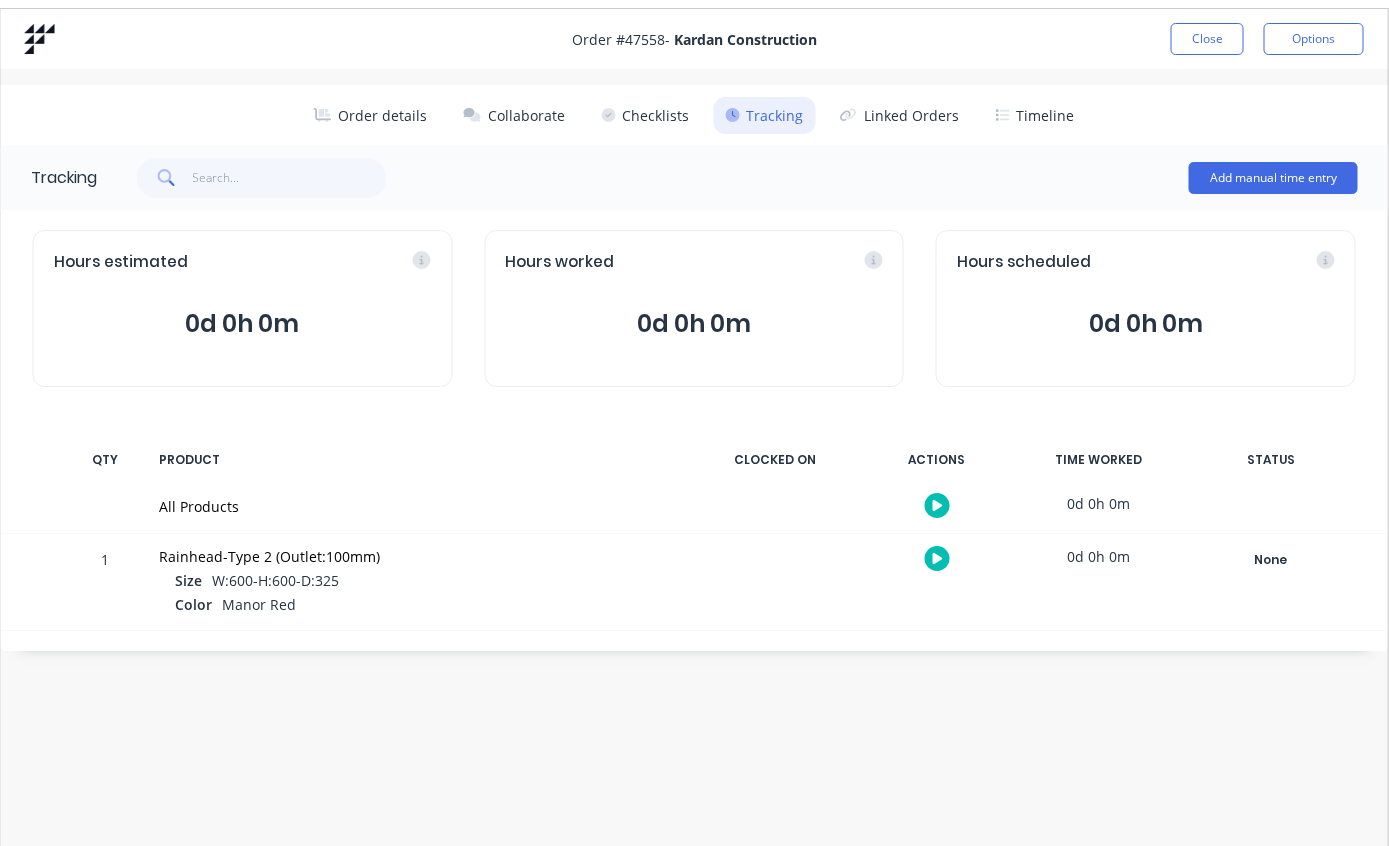 scroll, scrollTop: 0, scrollLeft: 3, axis: horizontal 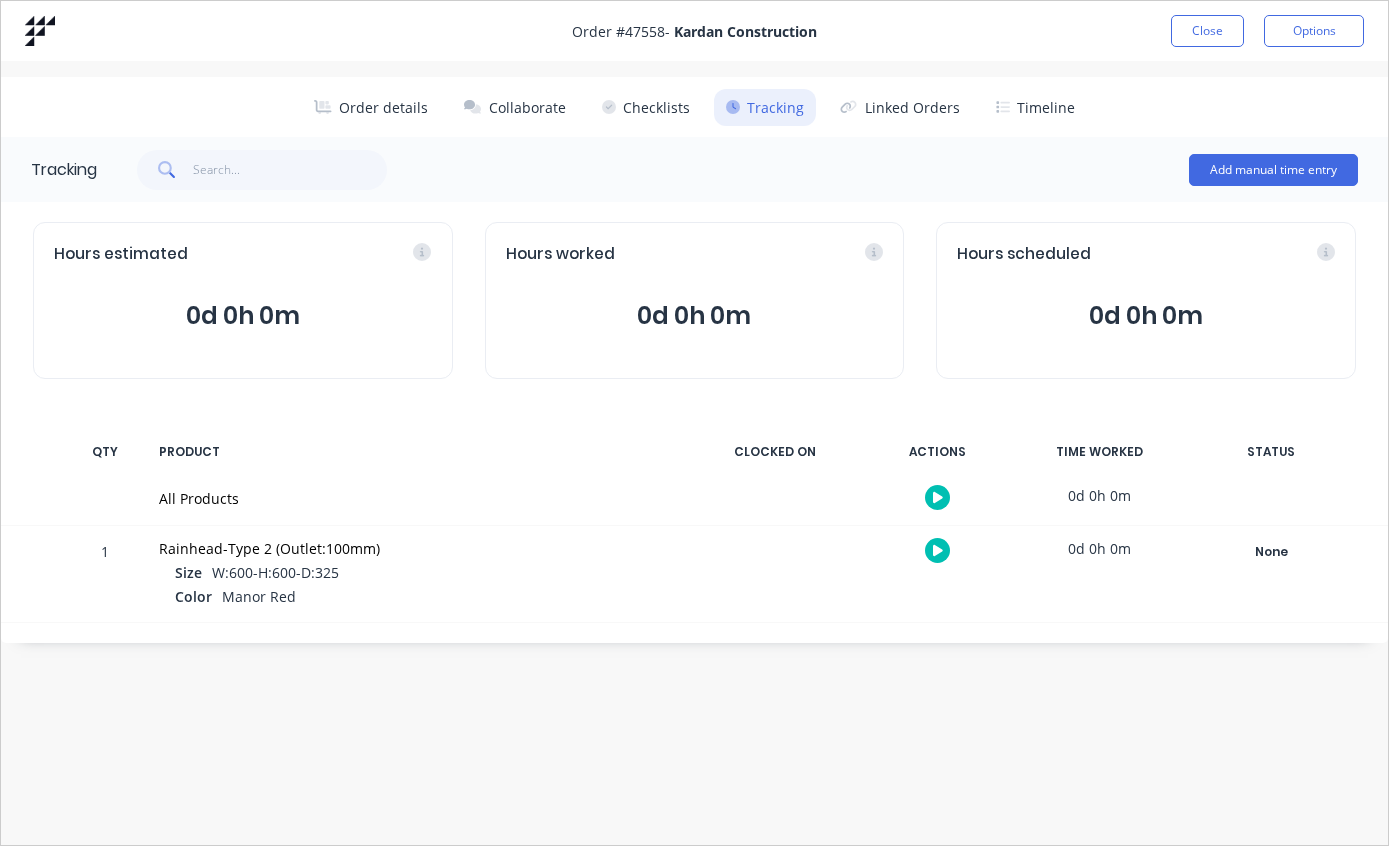 click on "Close" at bounding box center (1207, 31) 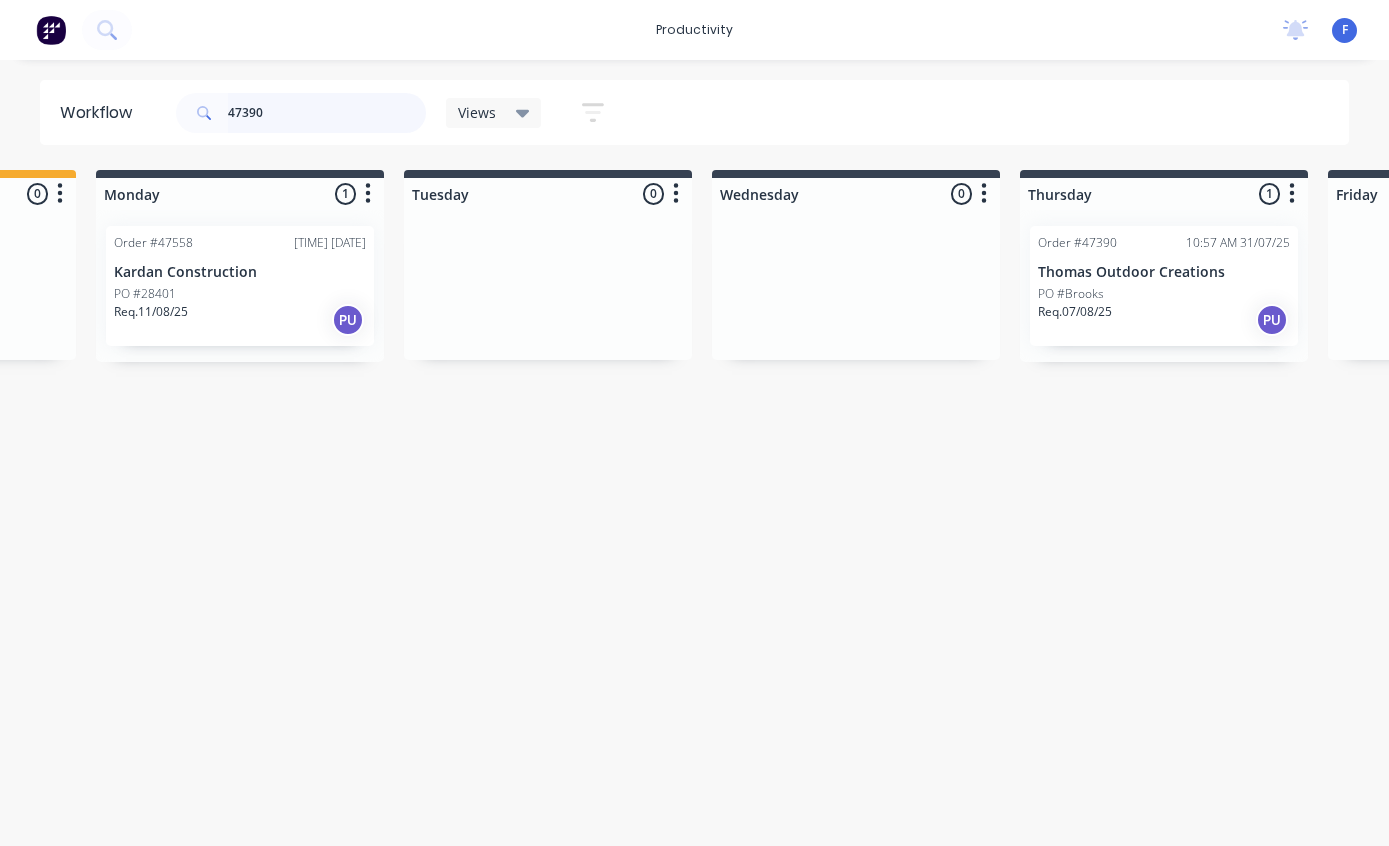 scroll, scrollTop: 0, scrollLeft: 1103, axis: horizontal 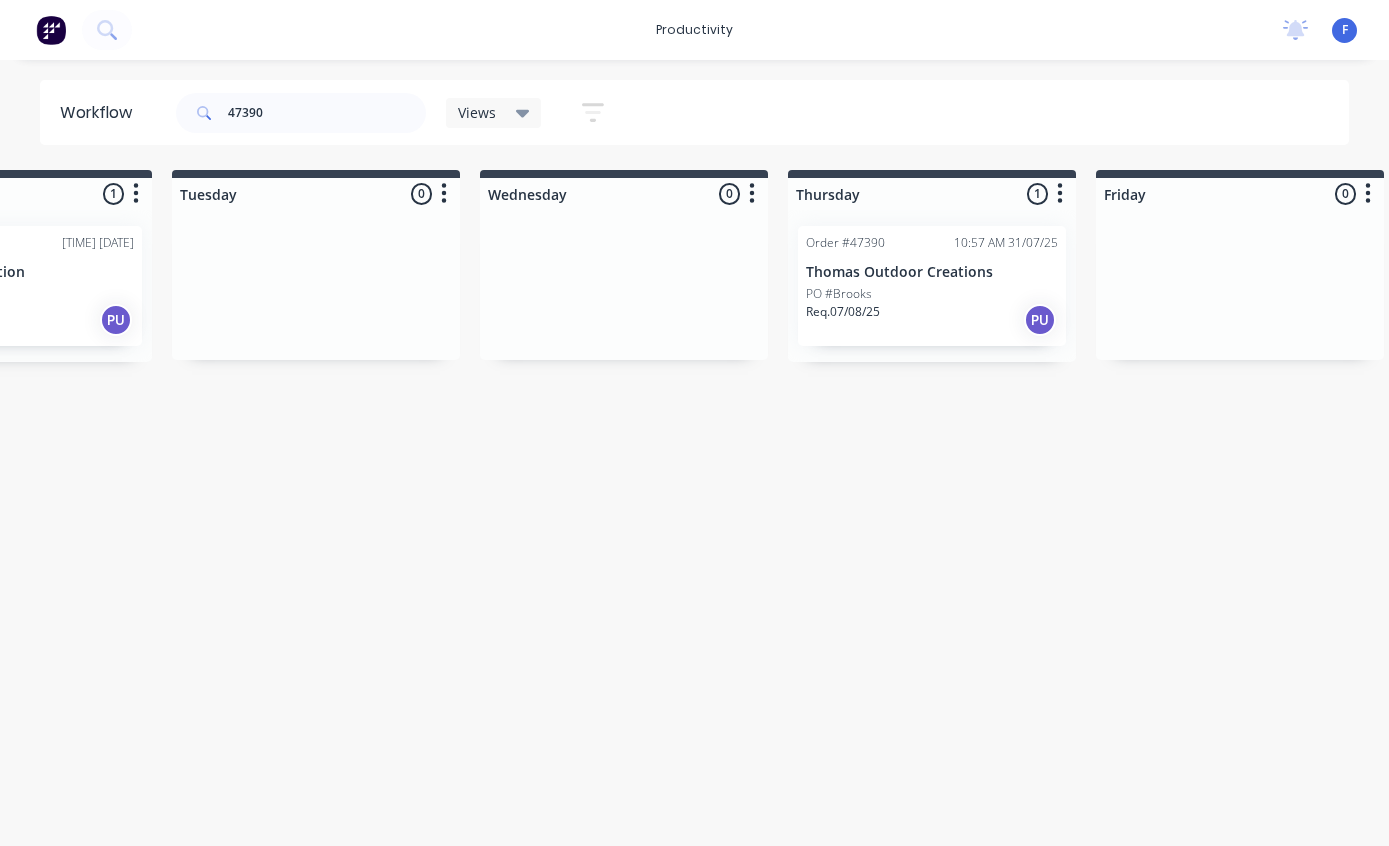 click on "Thomas Outdoor Creations" at bounding box center [932, 272] 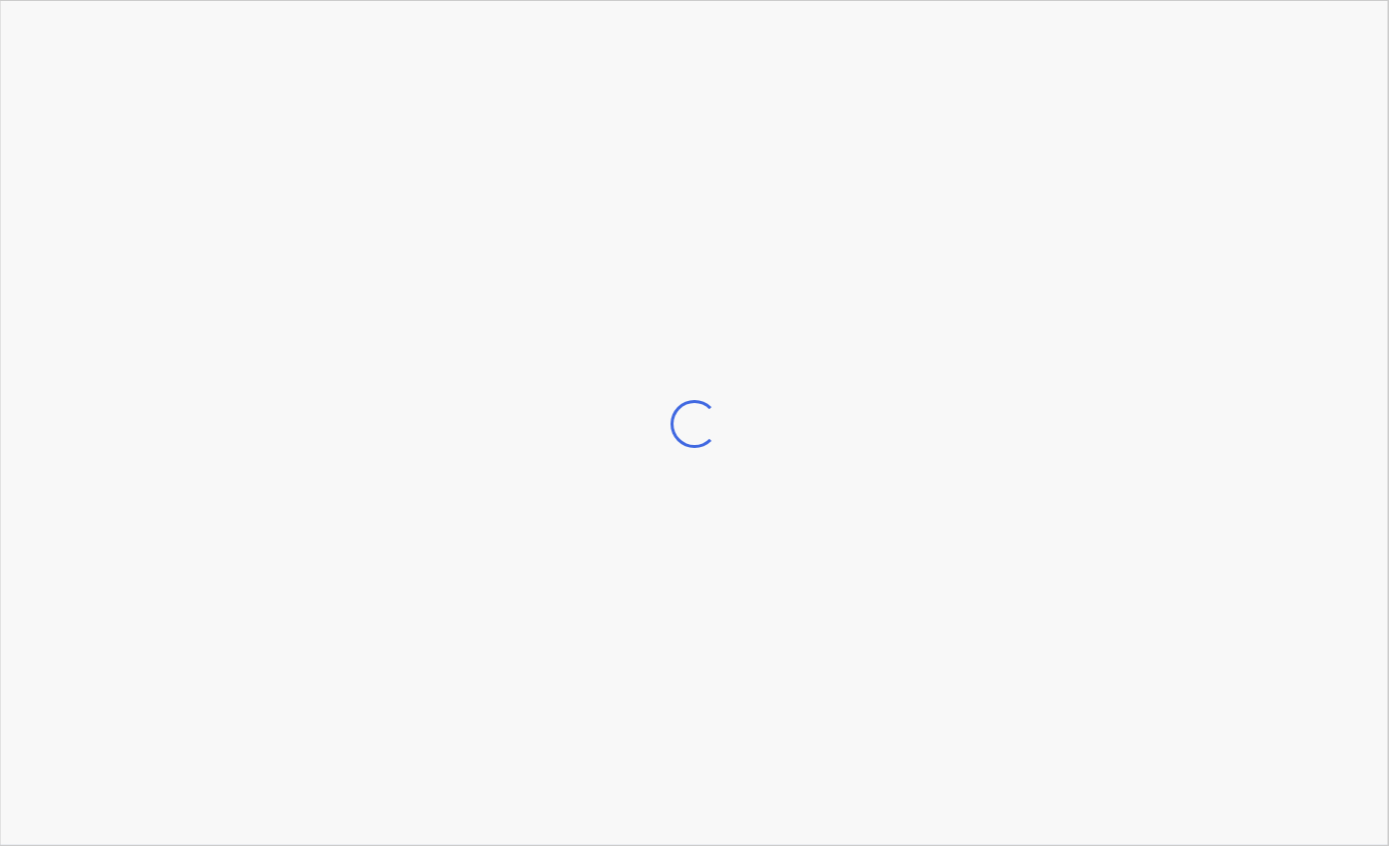 scroll, scrollTop: 0, scrollLeft: 1104, axis: horizontal 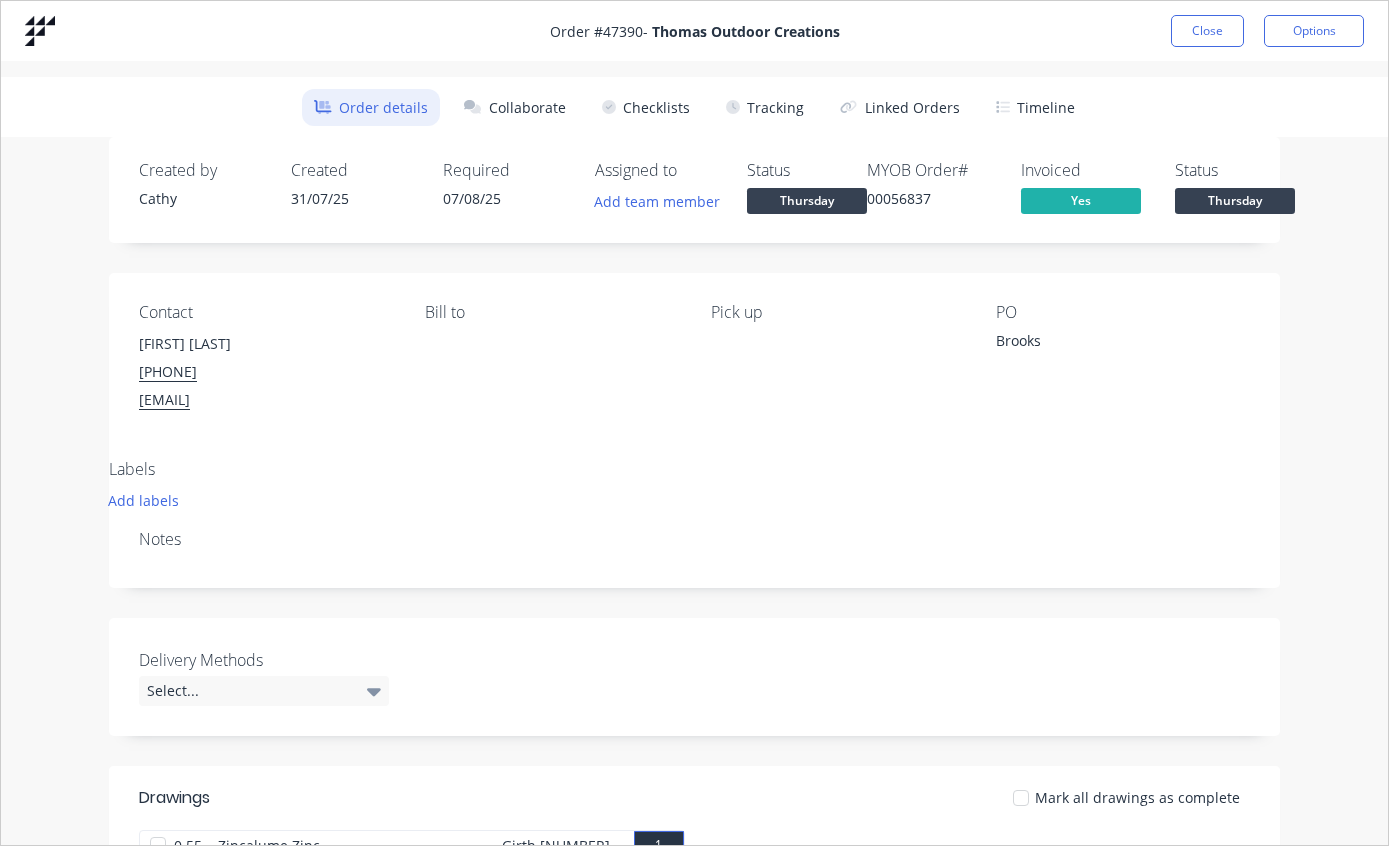 click on "Tracking" at bounding box center [765, 107] 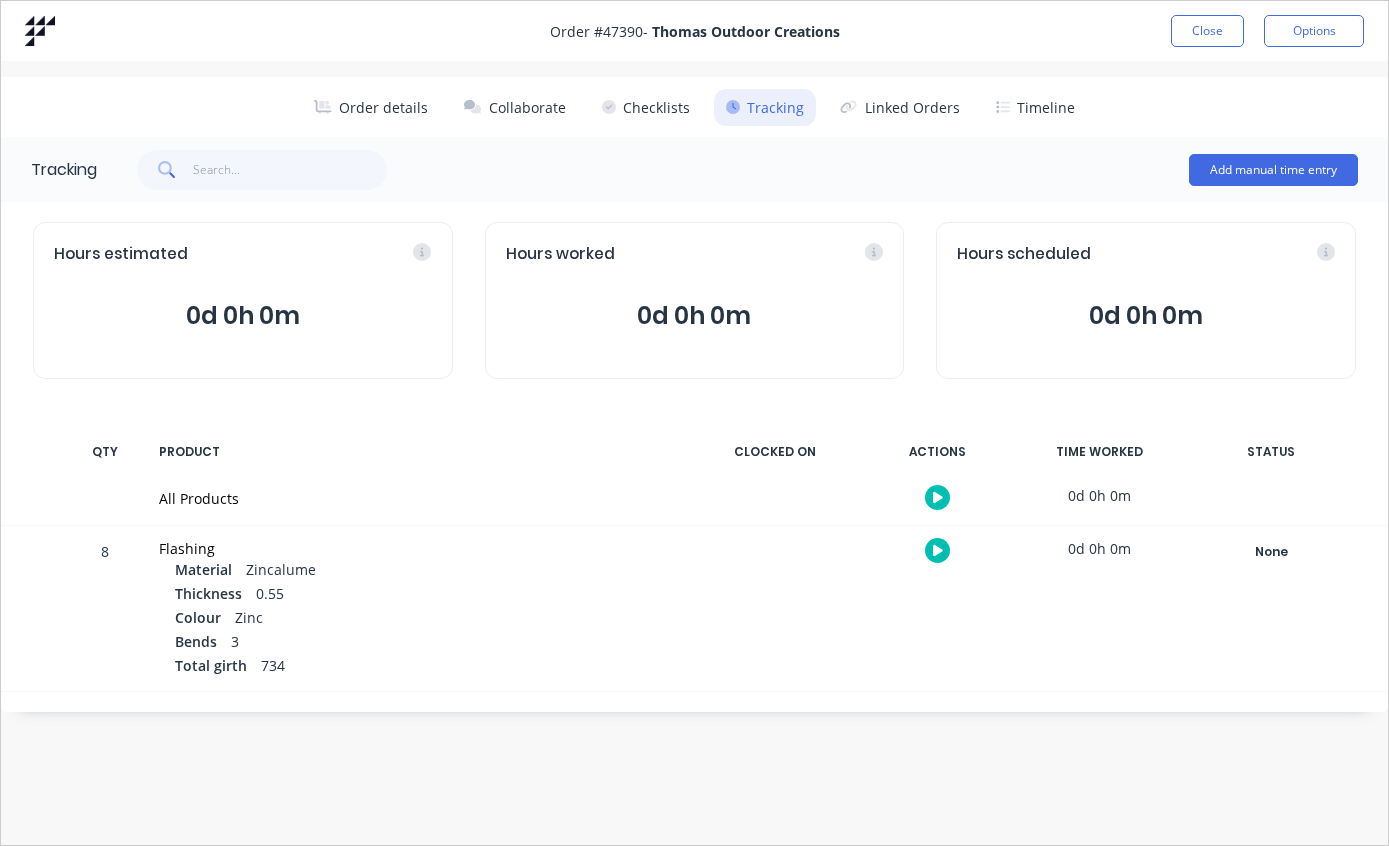 click on "Close" at bounding box center (1207, 31) 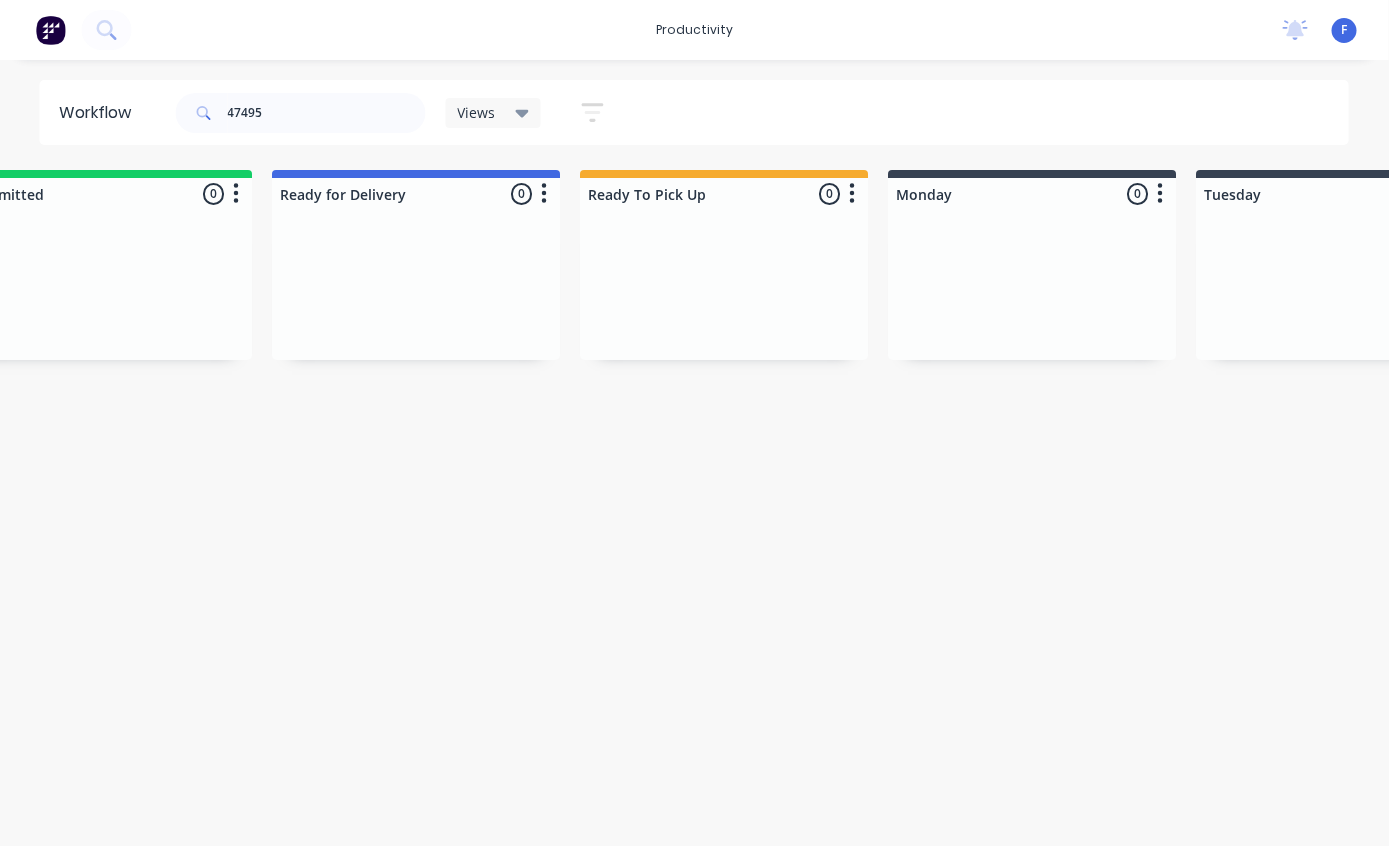 scroll, scrollTop: 0, scrollLeft: 0, axis: both 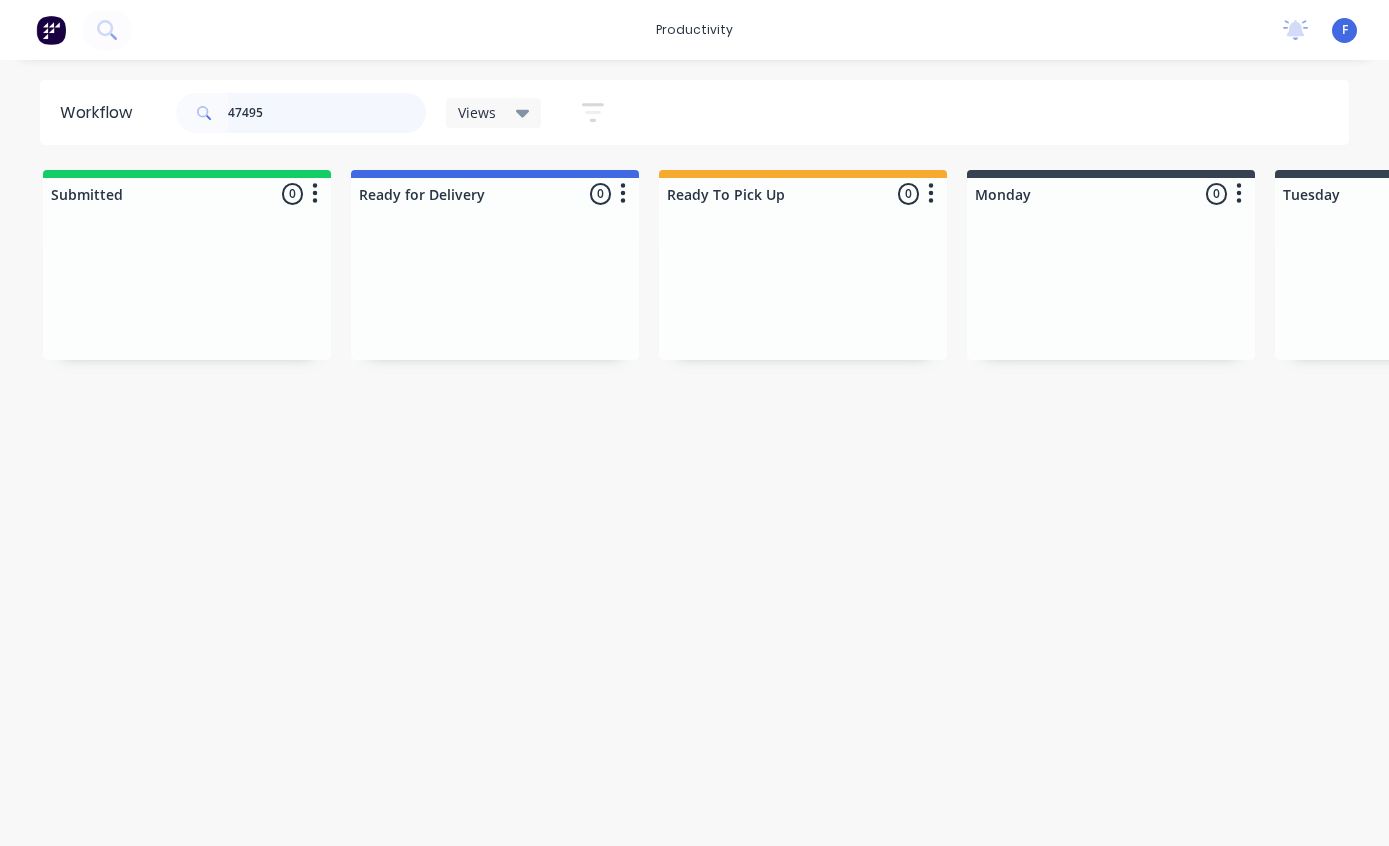 click on "47495" at bounding box center [327, 113] 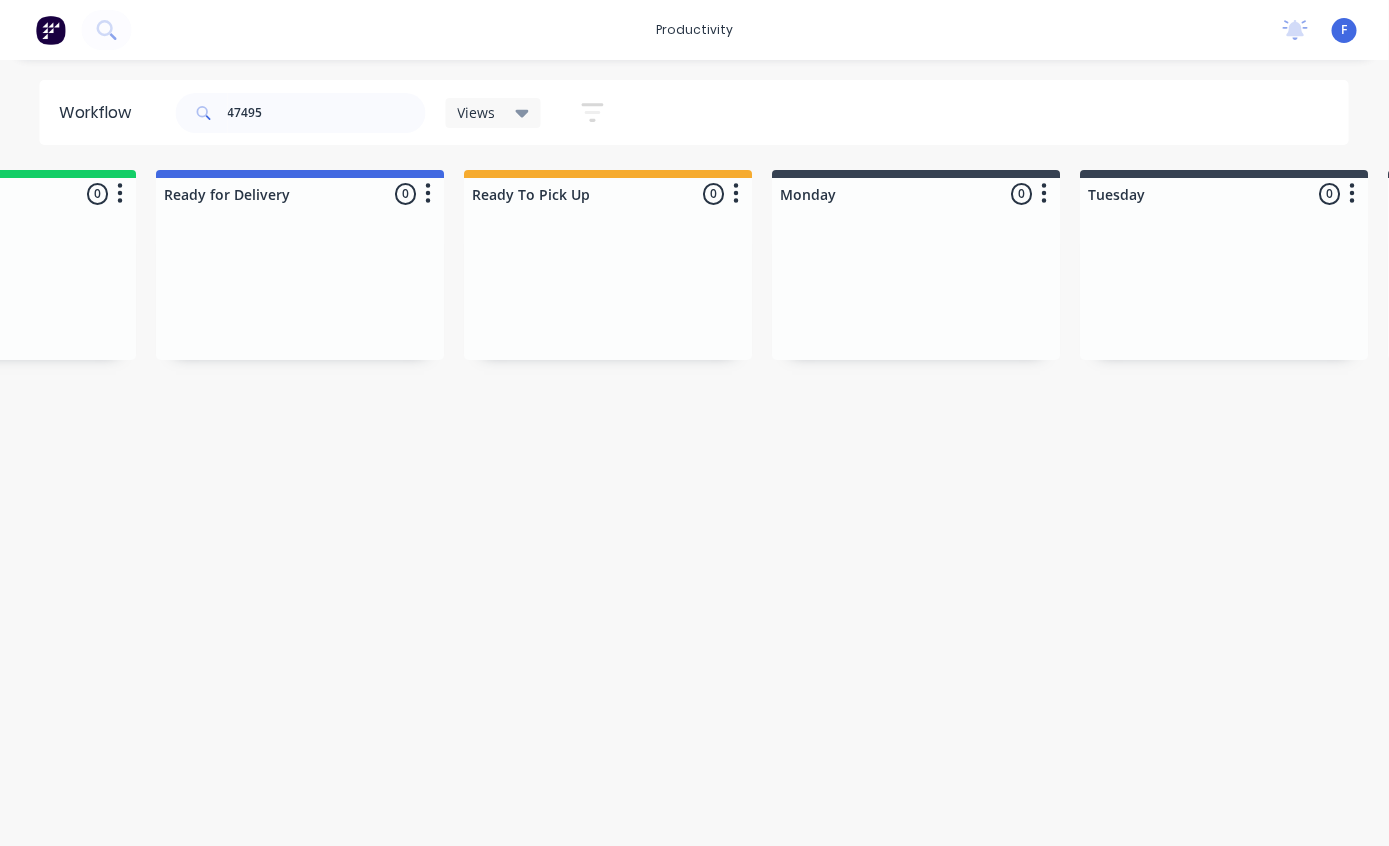 scroll, scrollTop: 0, scrollLeft: 0, axis: both 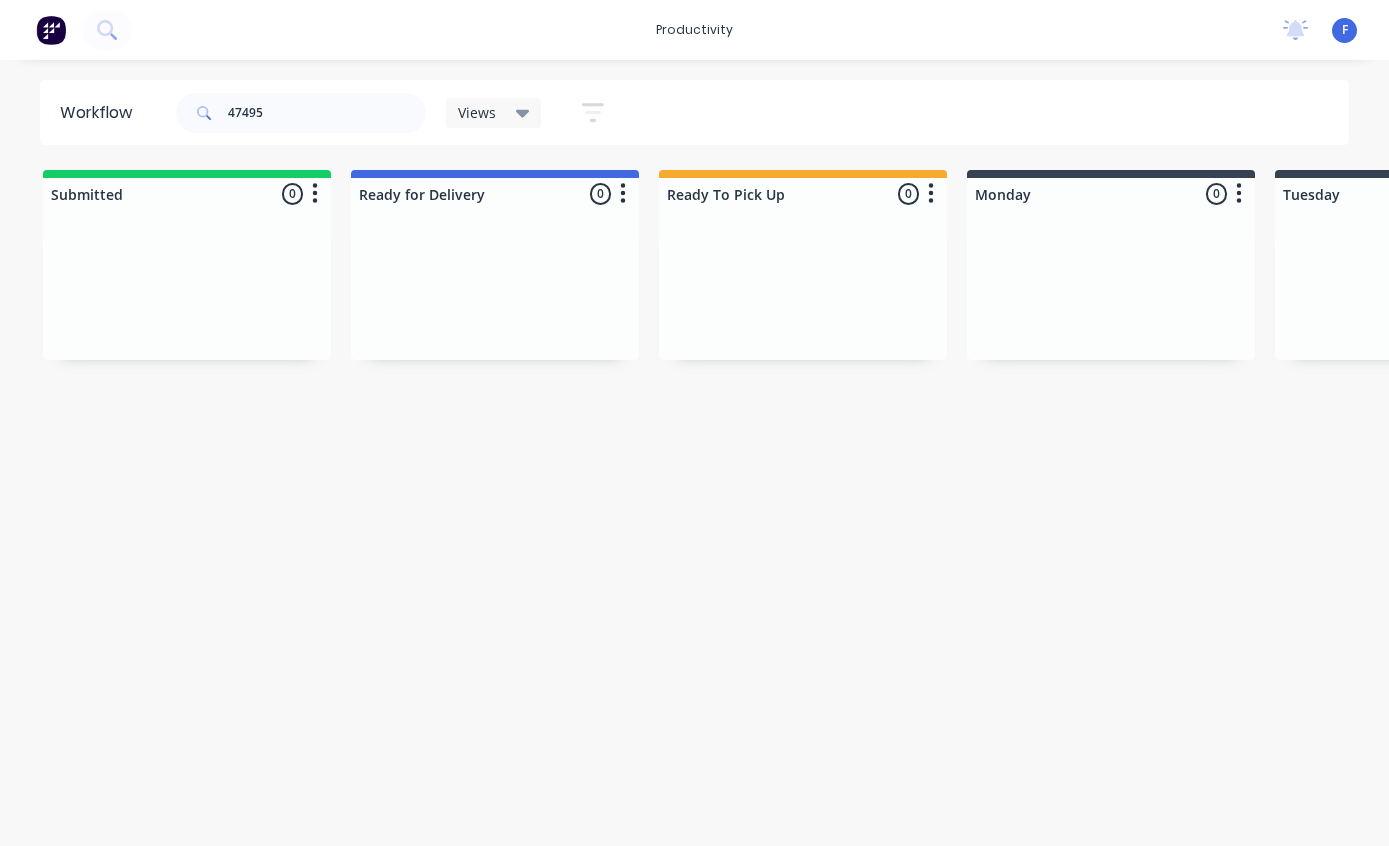click on "47495" at bounding box center (301, 113) 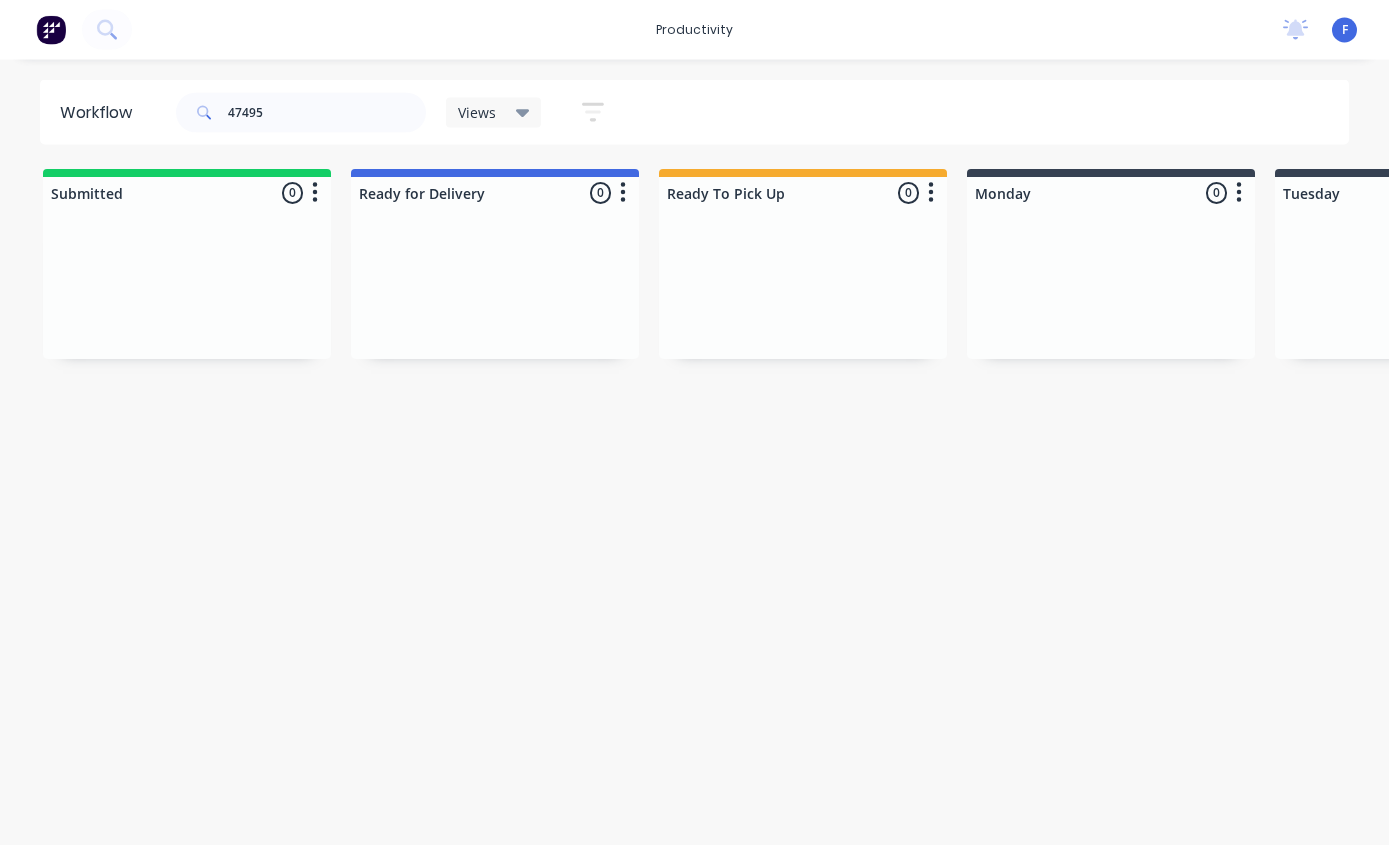 scroll, scrollTop: 40, scrollLeft: 0, axis: vertical 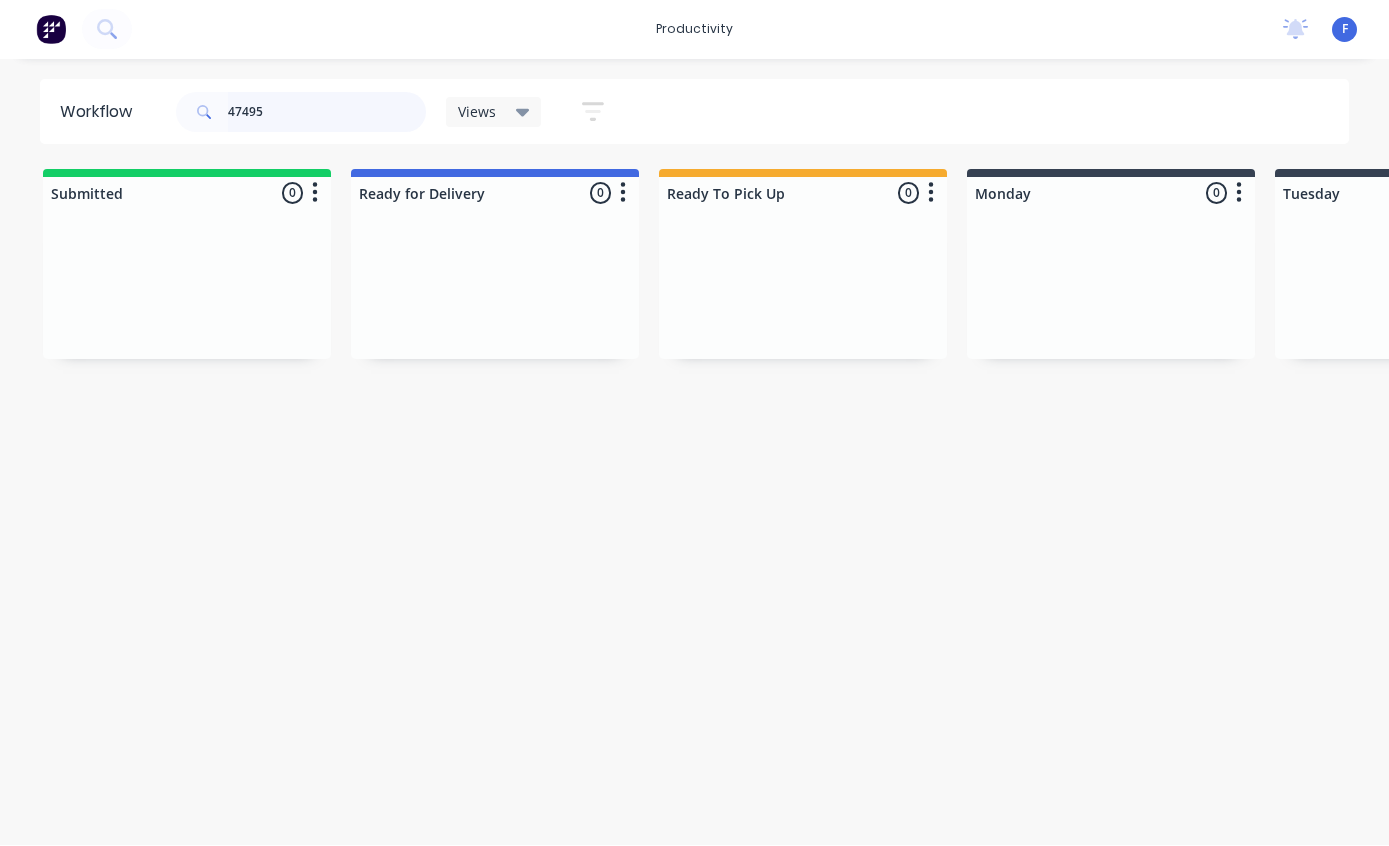 click on "47495" at bounding box center [327, 113] 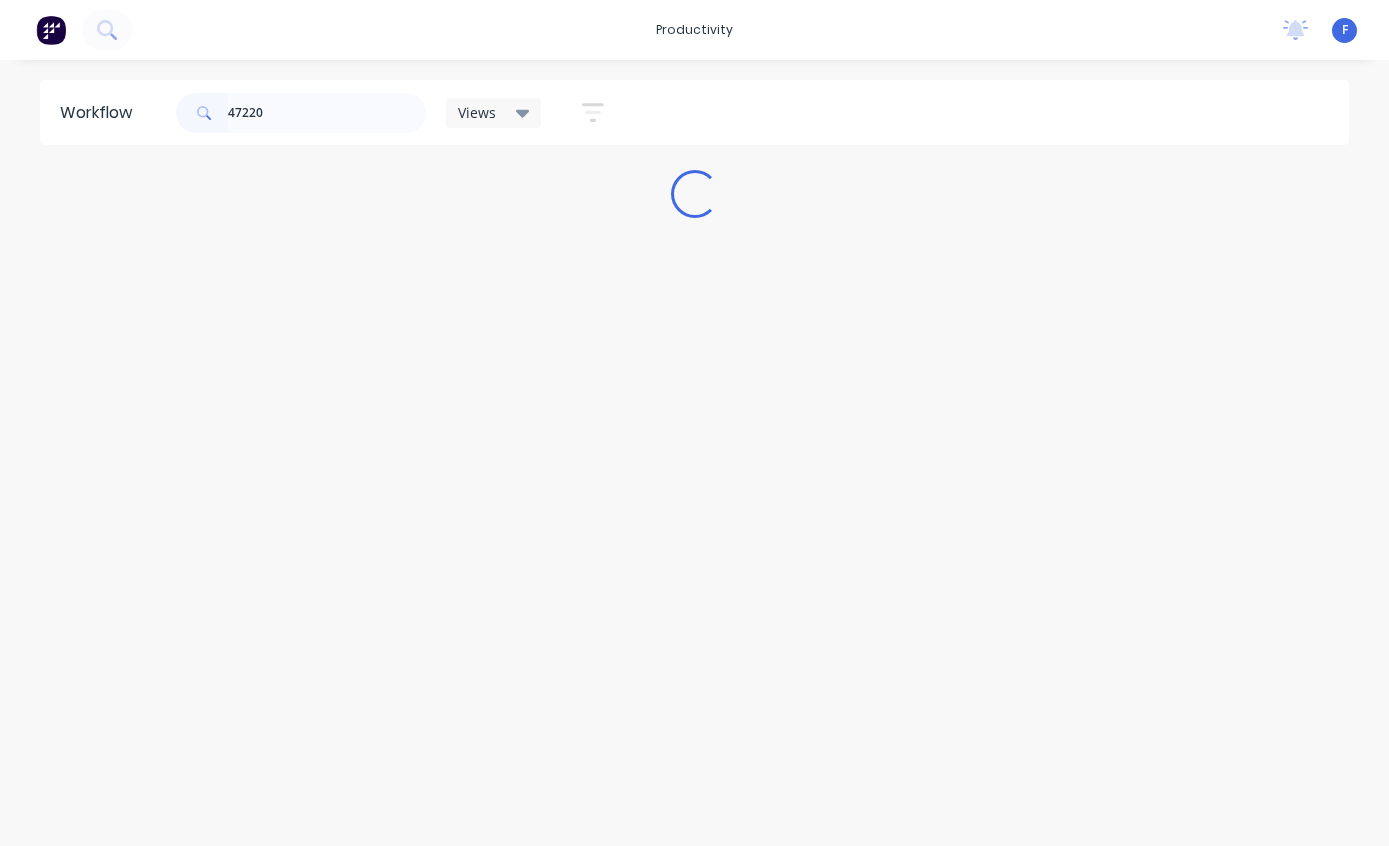 scroll, scrollTop: 0, scrollLeft: 0, axis: both 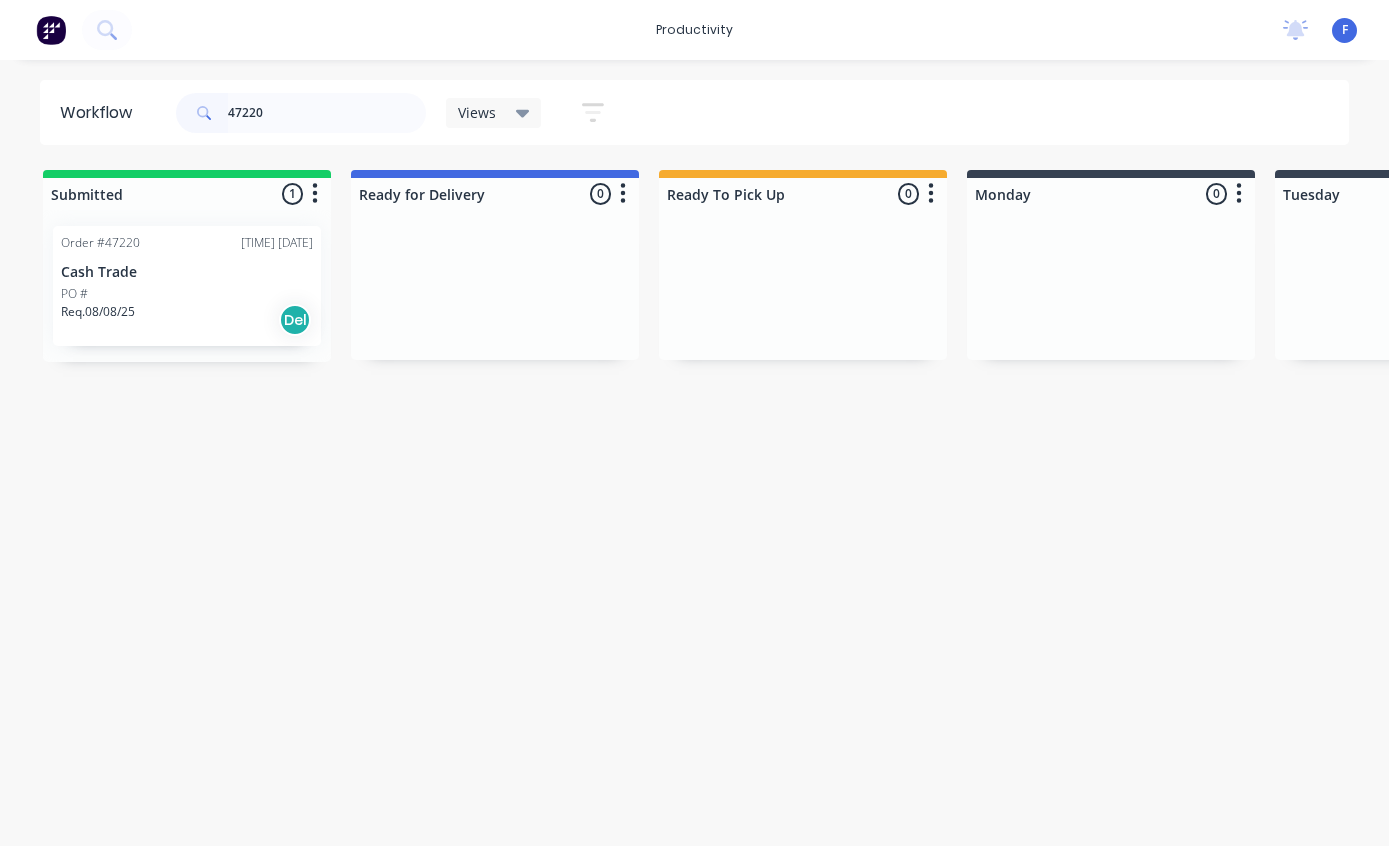 click on "PO #" at bounding box center [187, 294] 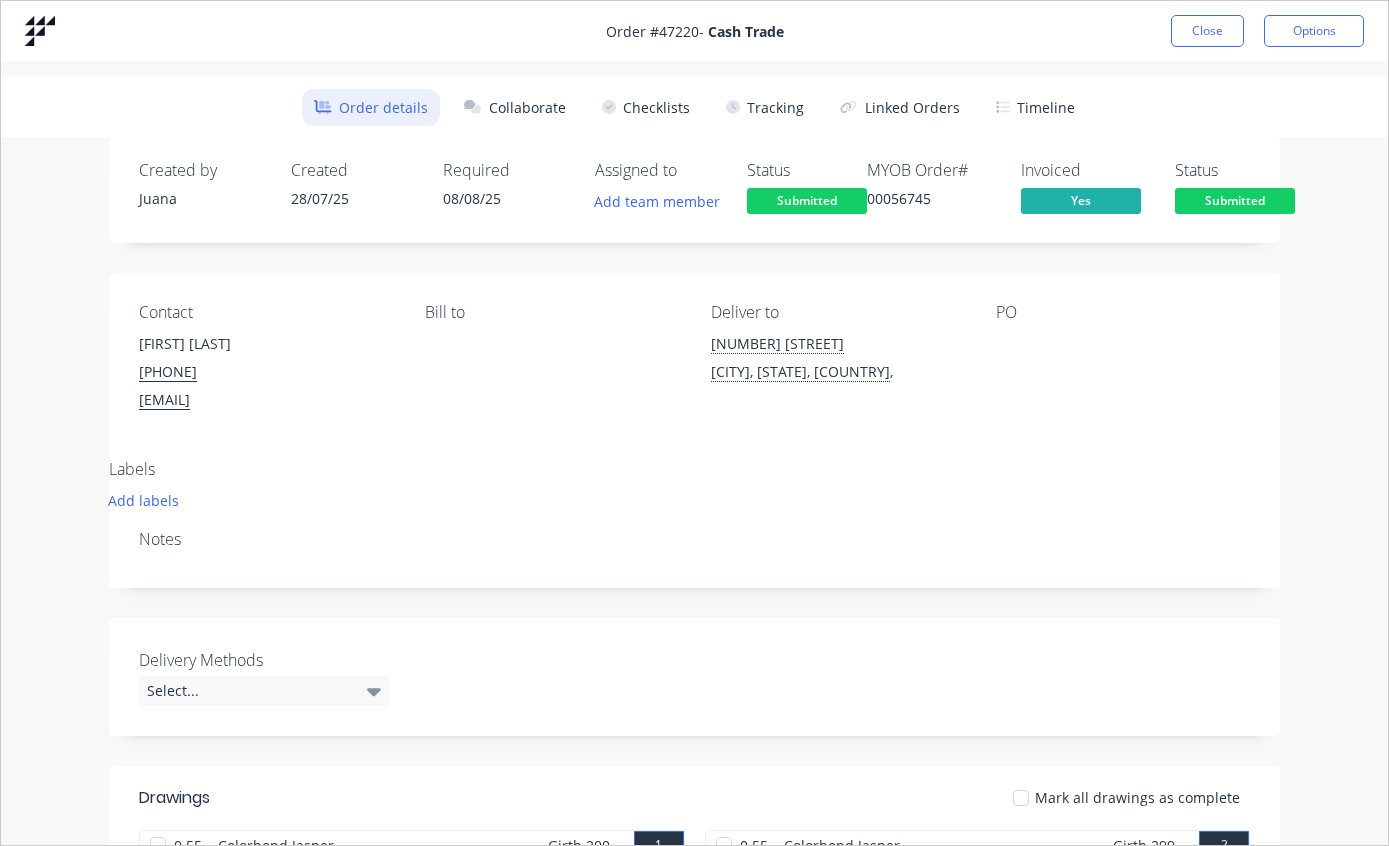 click on "Tracking" at bounding box center [765, 107] 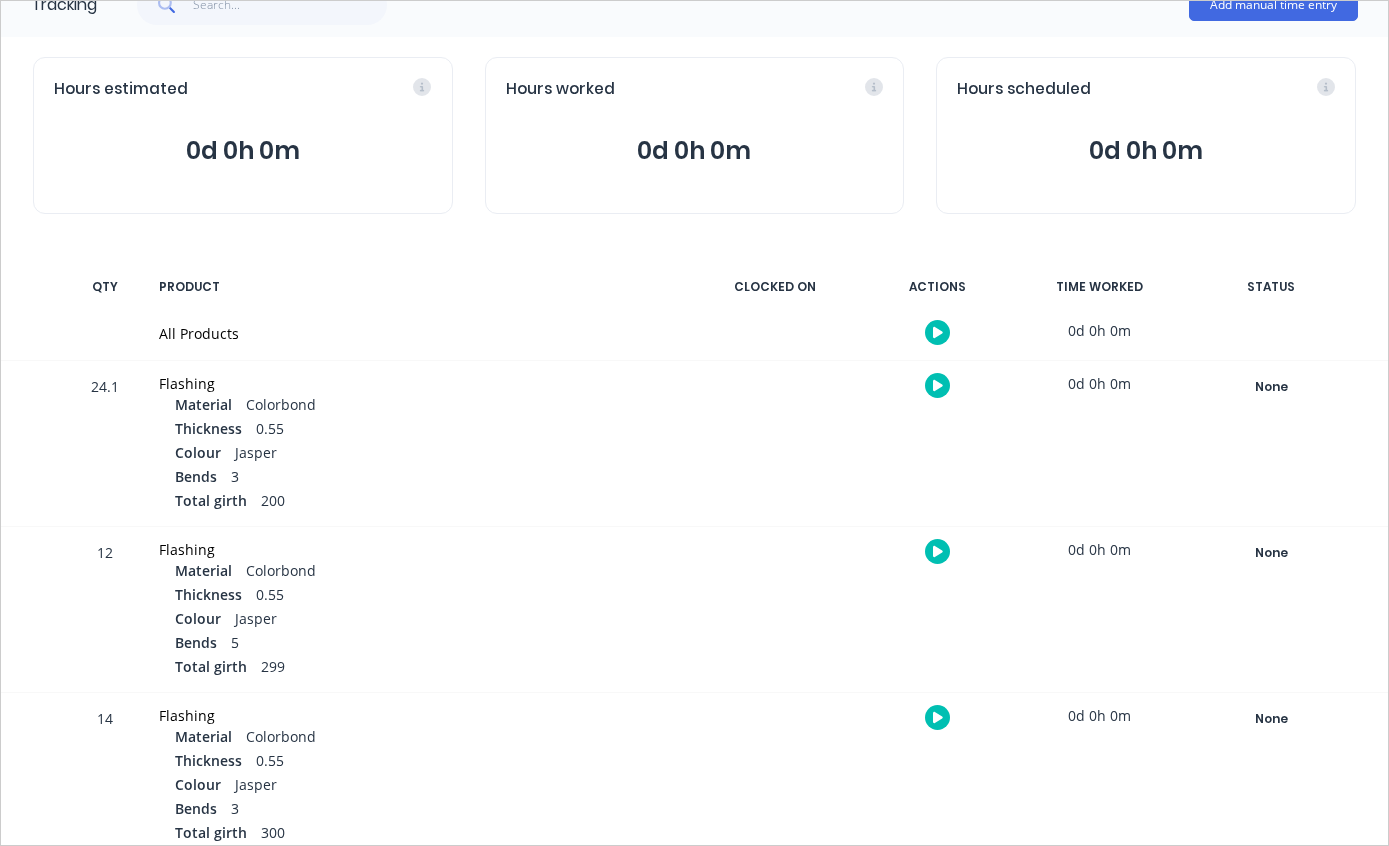scroll, scrollTop: 153, scrollLeft: 0, axis: vertical 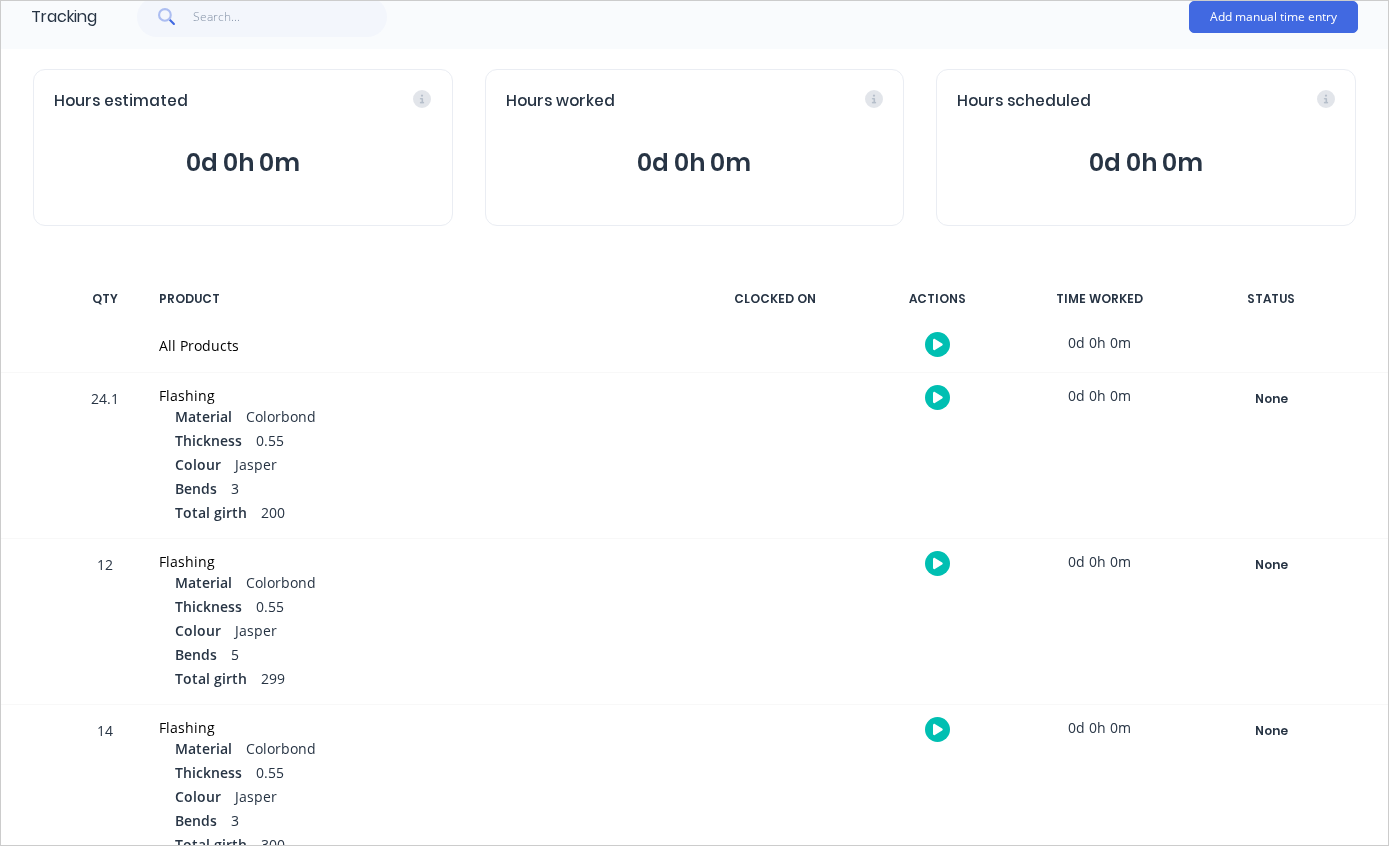click on "None" at bounding box center [1271, 399] 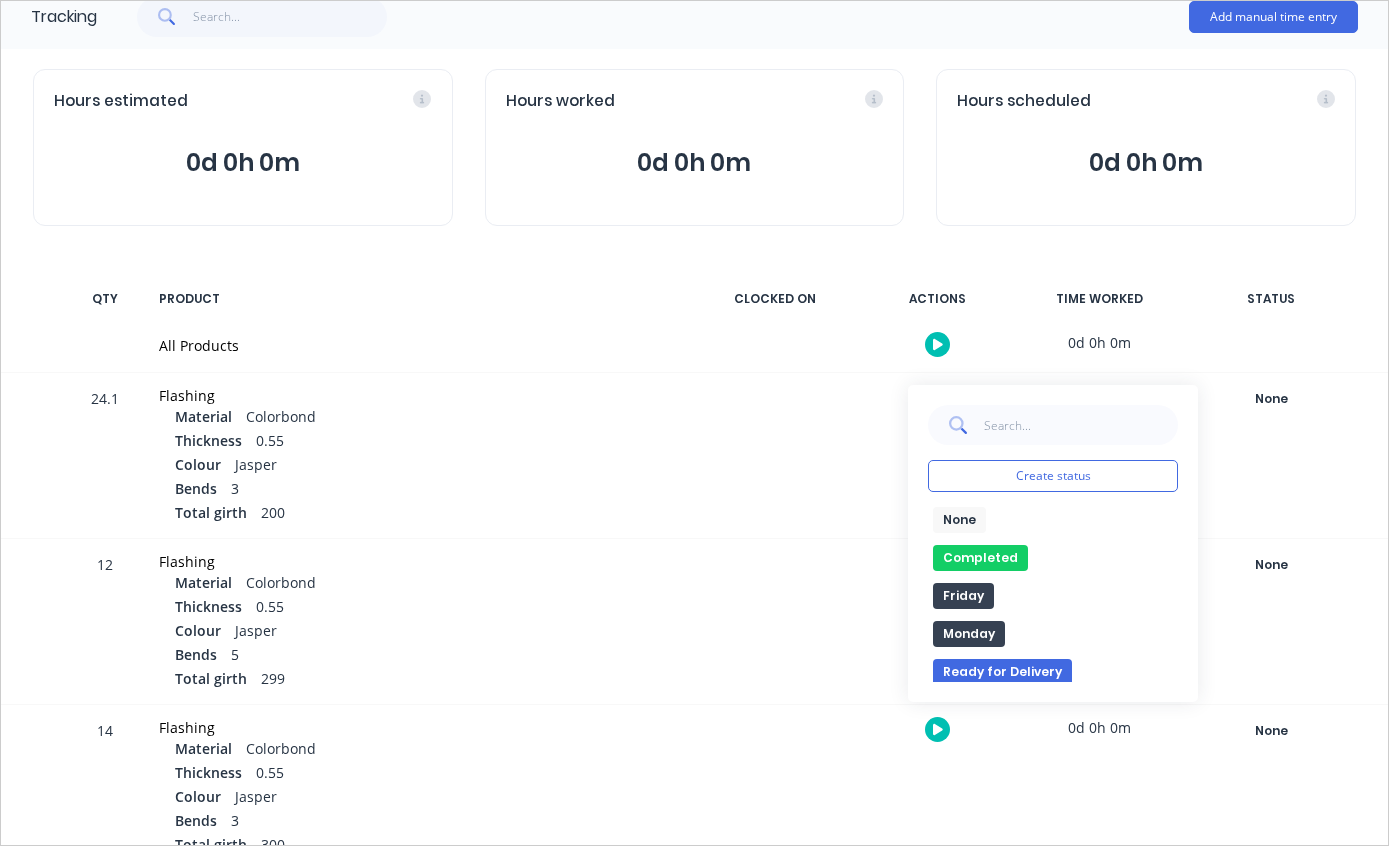 click on "Completed" at bounding box center [980, 558] 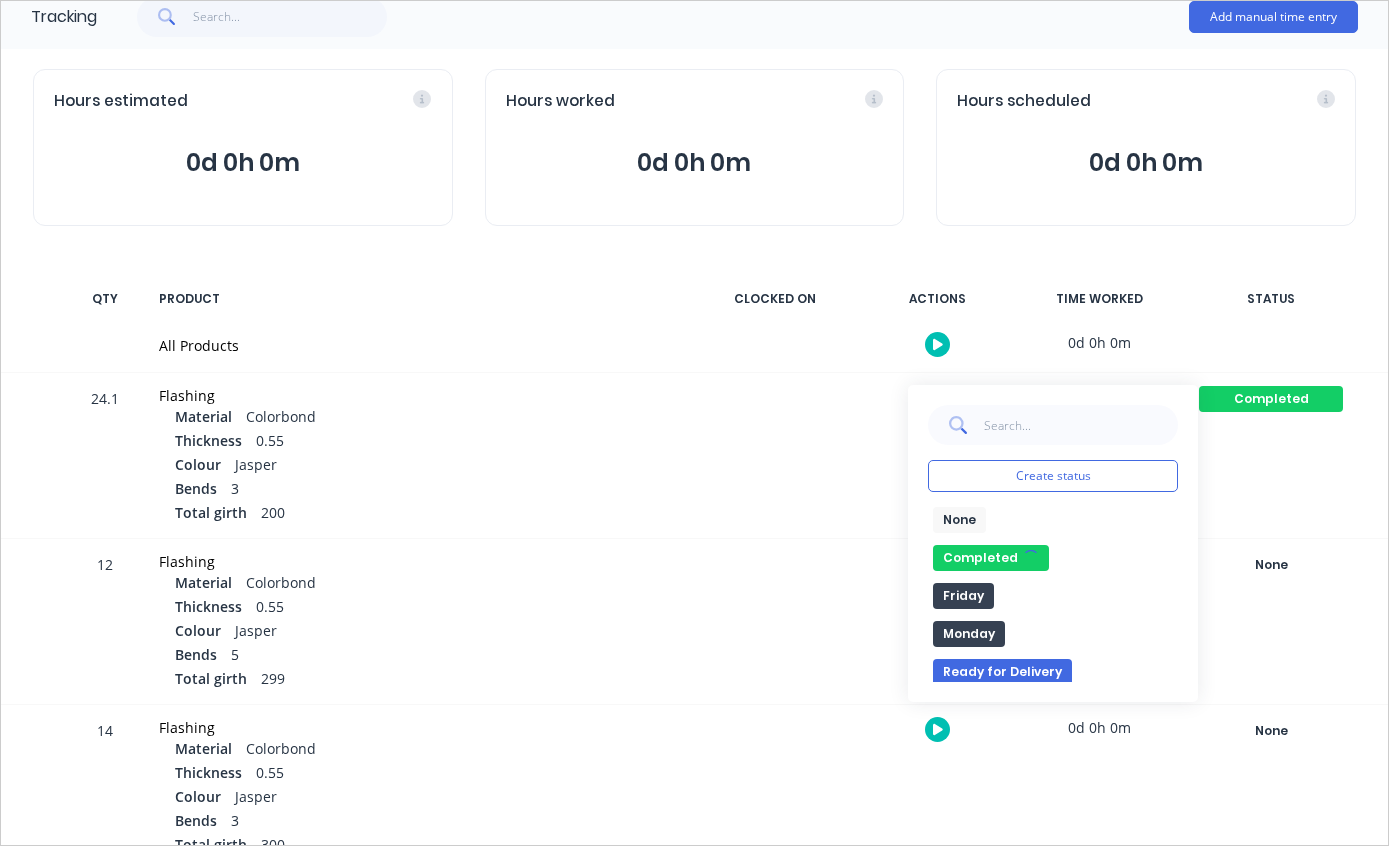 click on "None" at bounding box center [1271, 565] 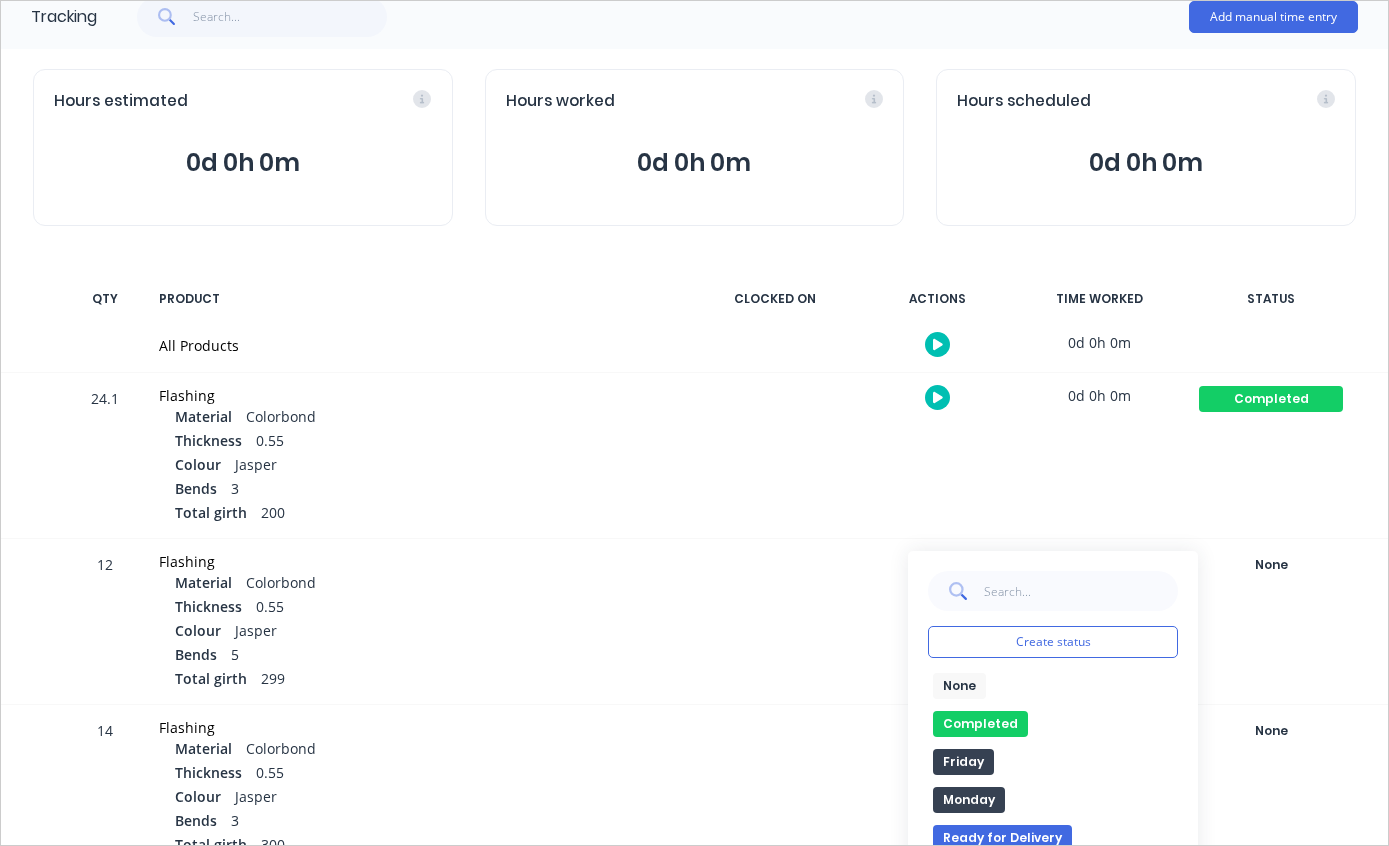 click on "Completed" at bounding box center [980, 724] 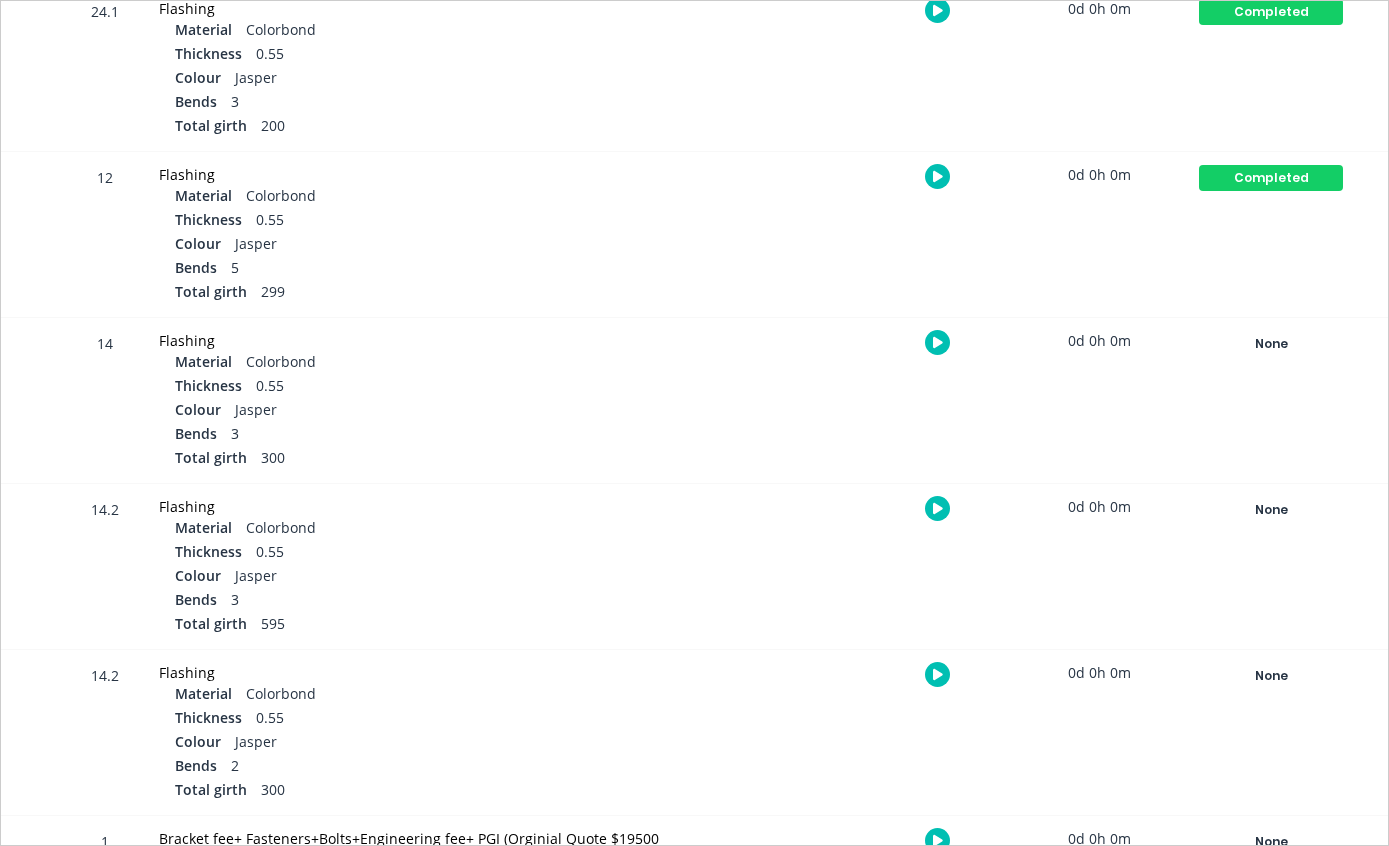 scroll, scrollTop: 545, scrollLeft: 0, axis: vertical 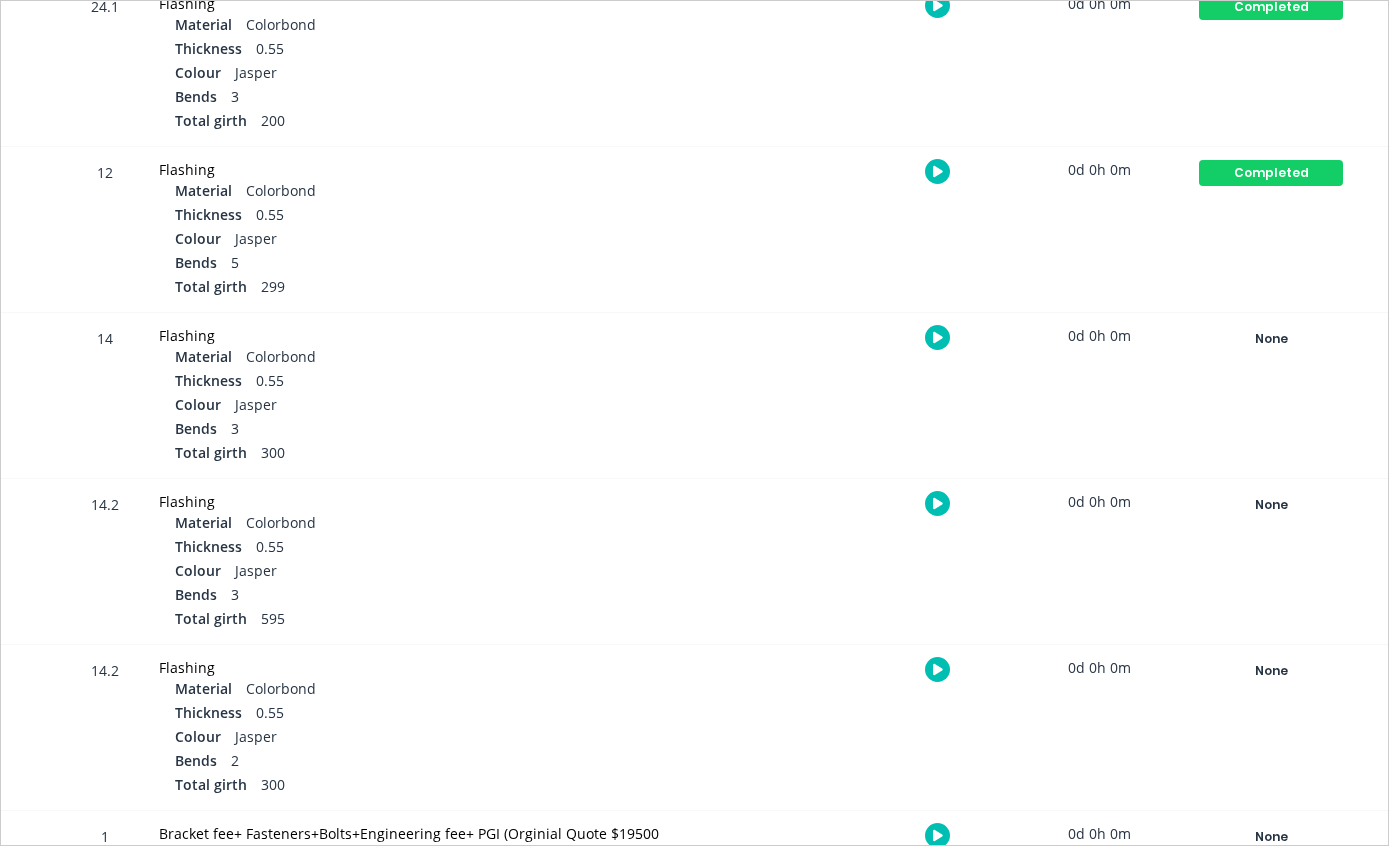 click on "None" at bounding box center (1271, 339) 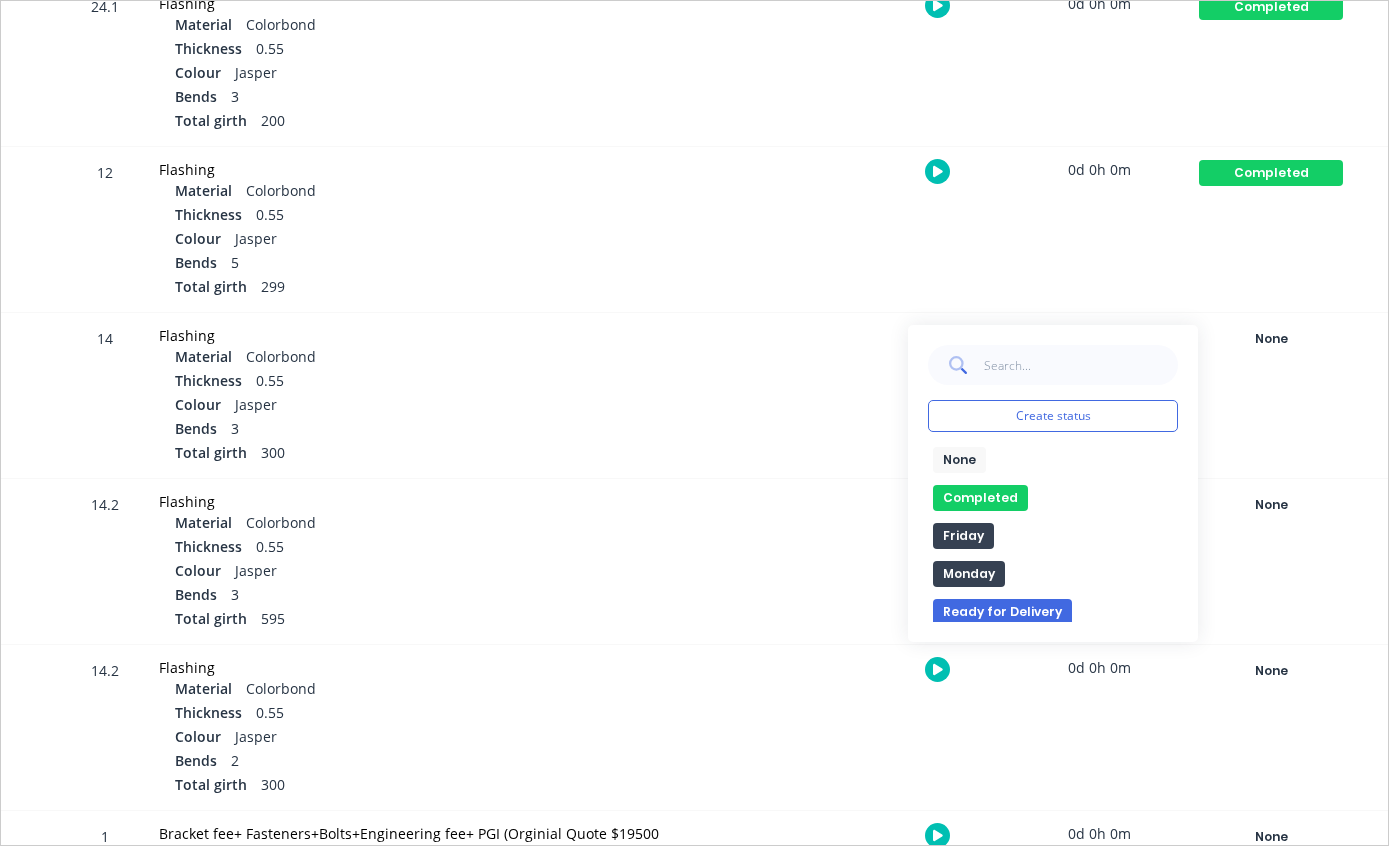 click on "None   edit Completed   edit Friday   Monday   Ready for Delivery    Ready To Pick Up   Submitted   Thursday   Tuesday   Wednesday" at bounding box center [1053, 534] 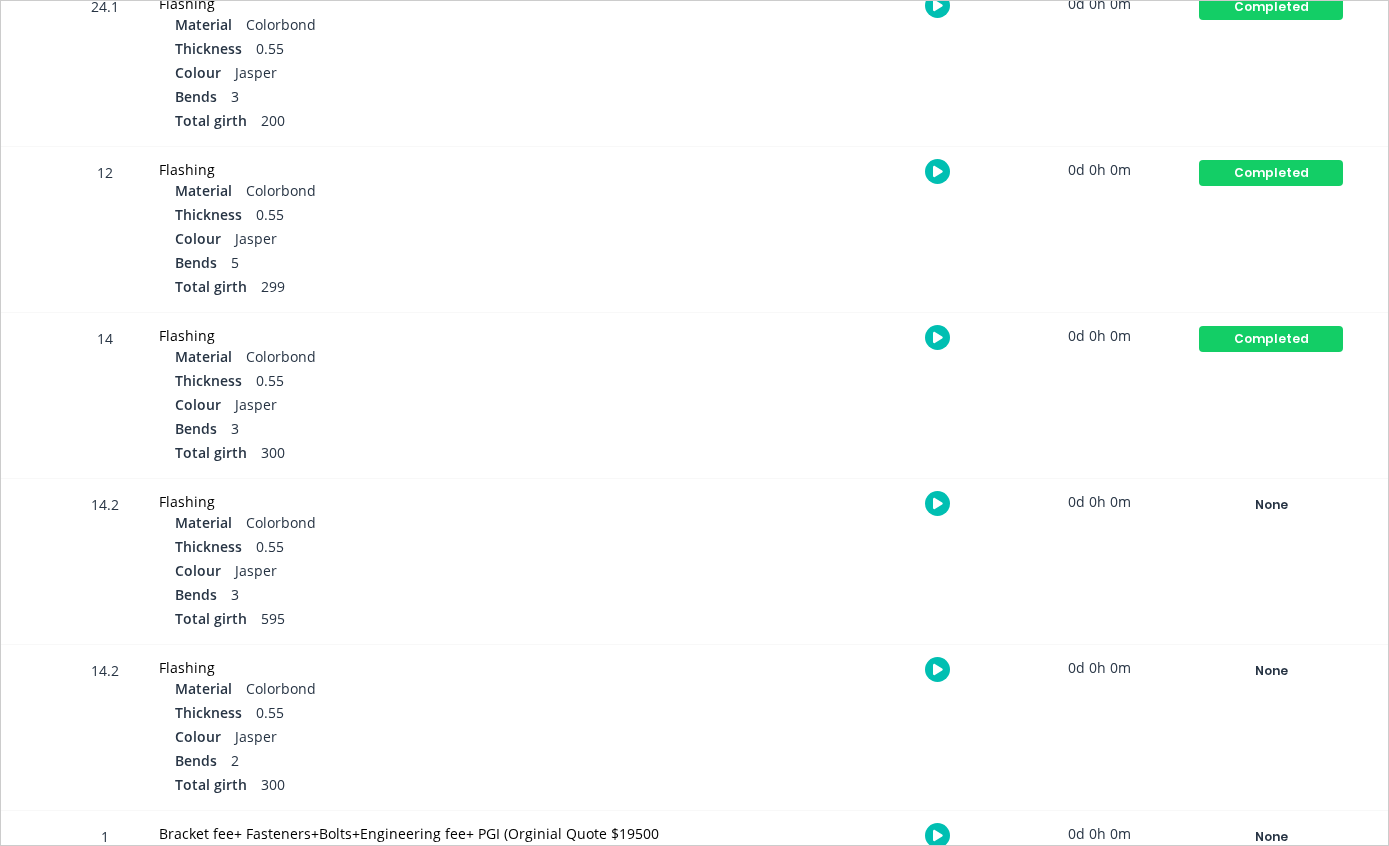 click on "None" at bounding box center (1271, 505) 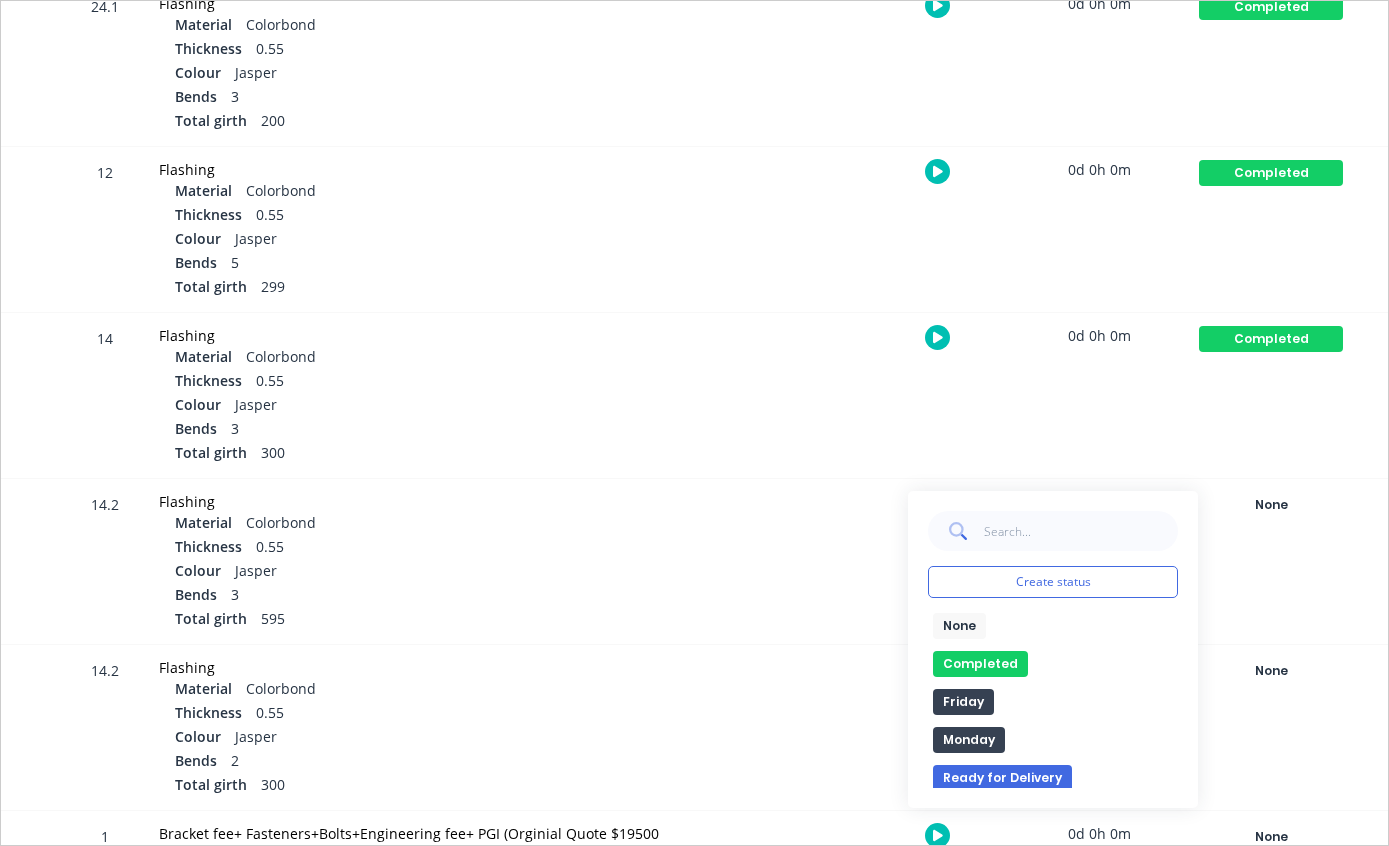 click on "Completed" at bounding box center (980, 664) 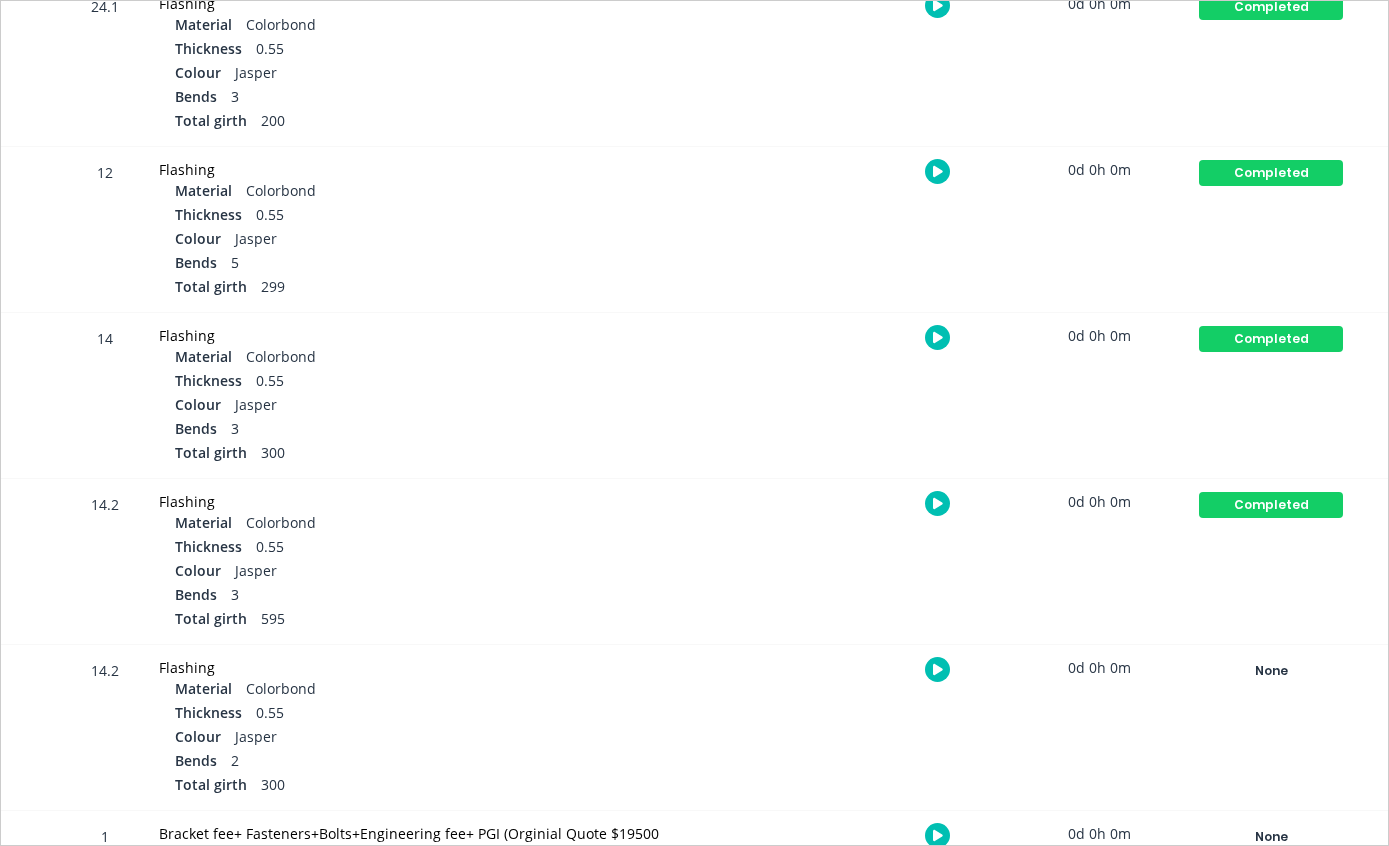 click on "None" at bounding box center (1271, 671) 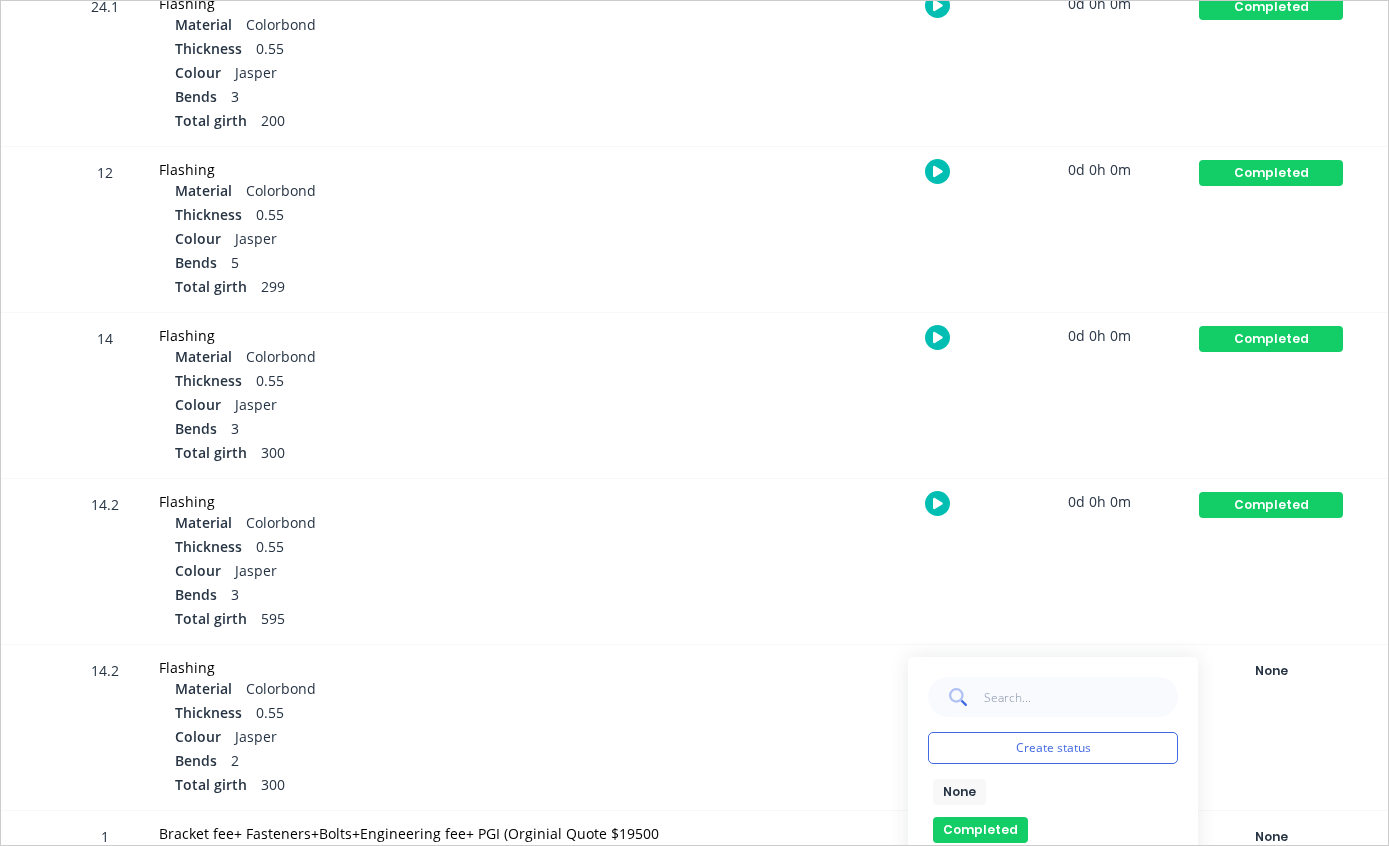 click on "Completed" at bounding box center [980, 830] 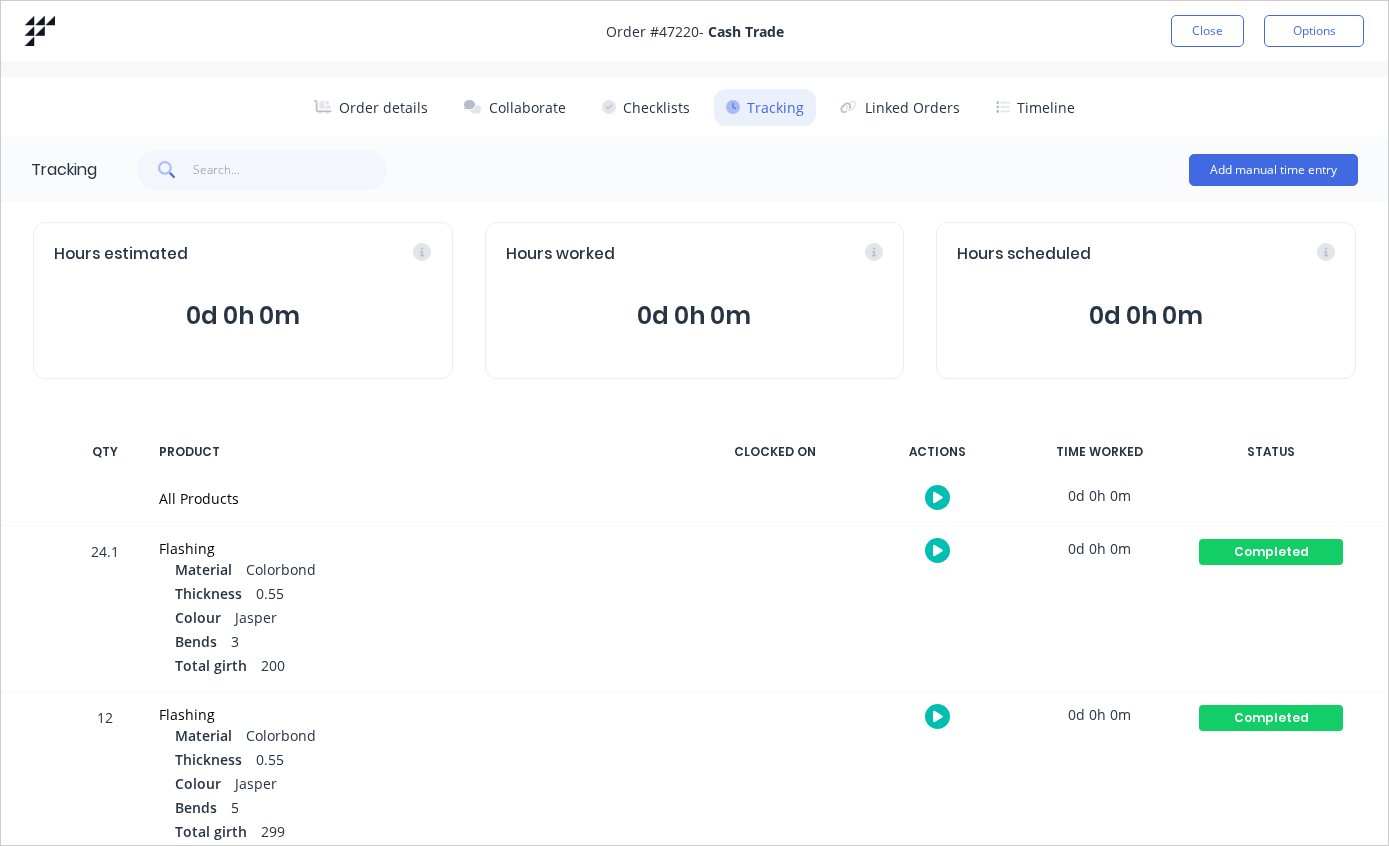 scroll, scrollTop: 0, scrollLeft: 0, axis: both 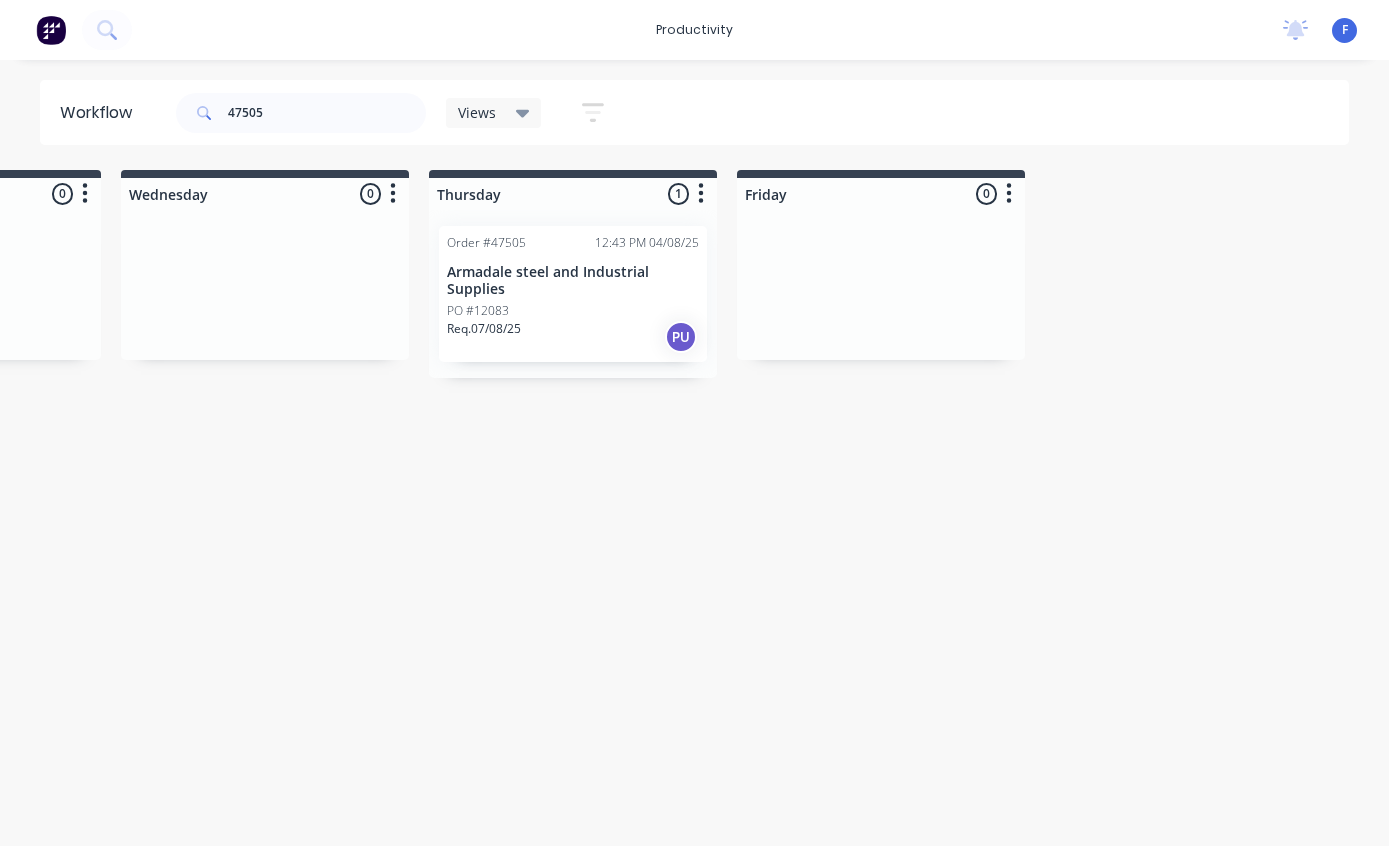 click on "PO #12083" at bounding box center [573, 311] 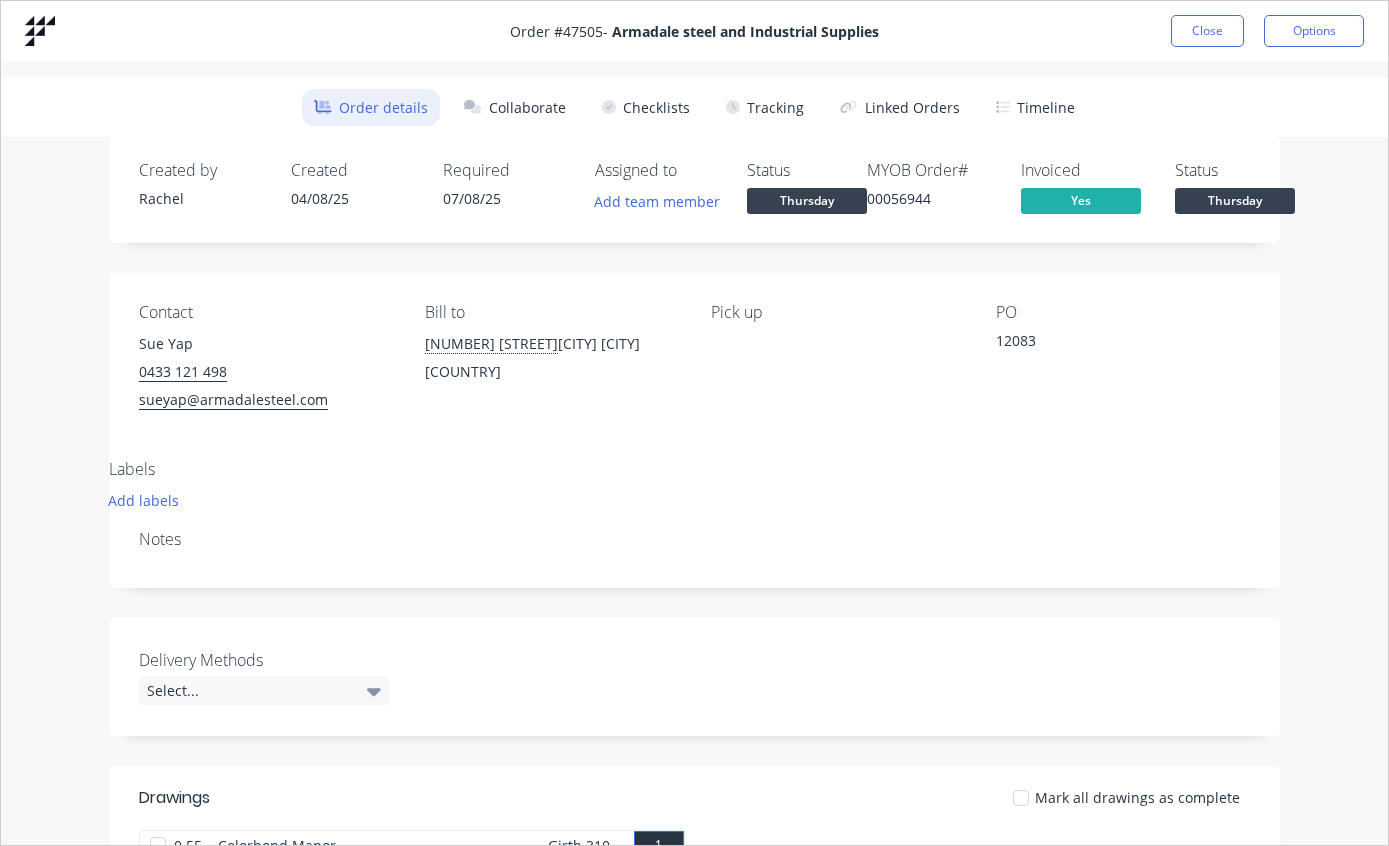 click on "Tracking" at bounding box center [765, 107] 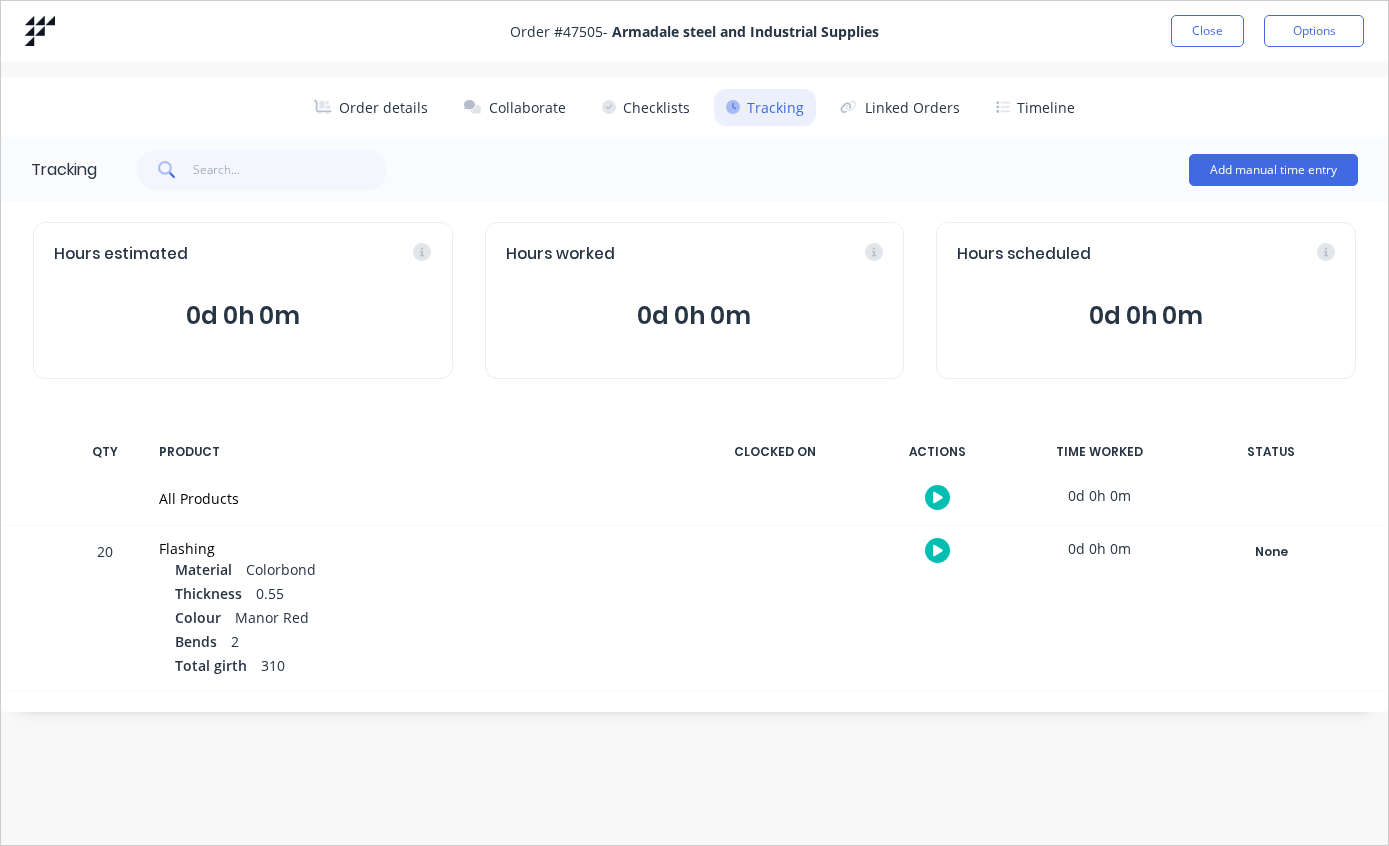 scroll, scrollTop: 0, scrollLeft: 0, axis: both 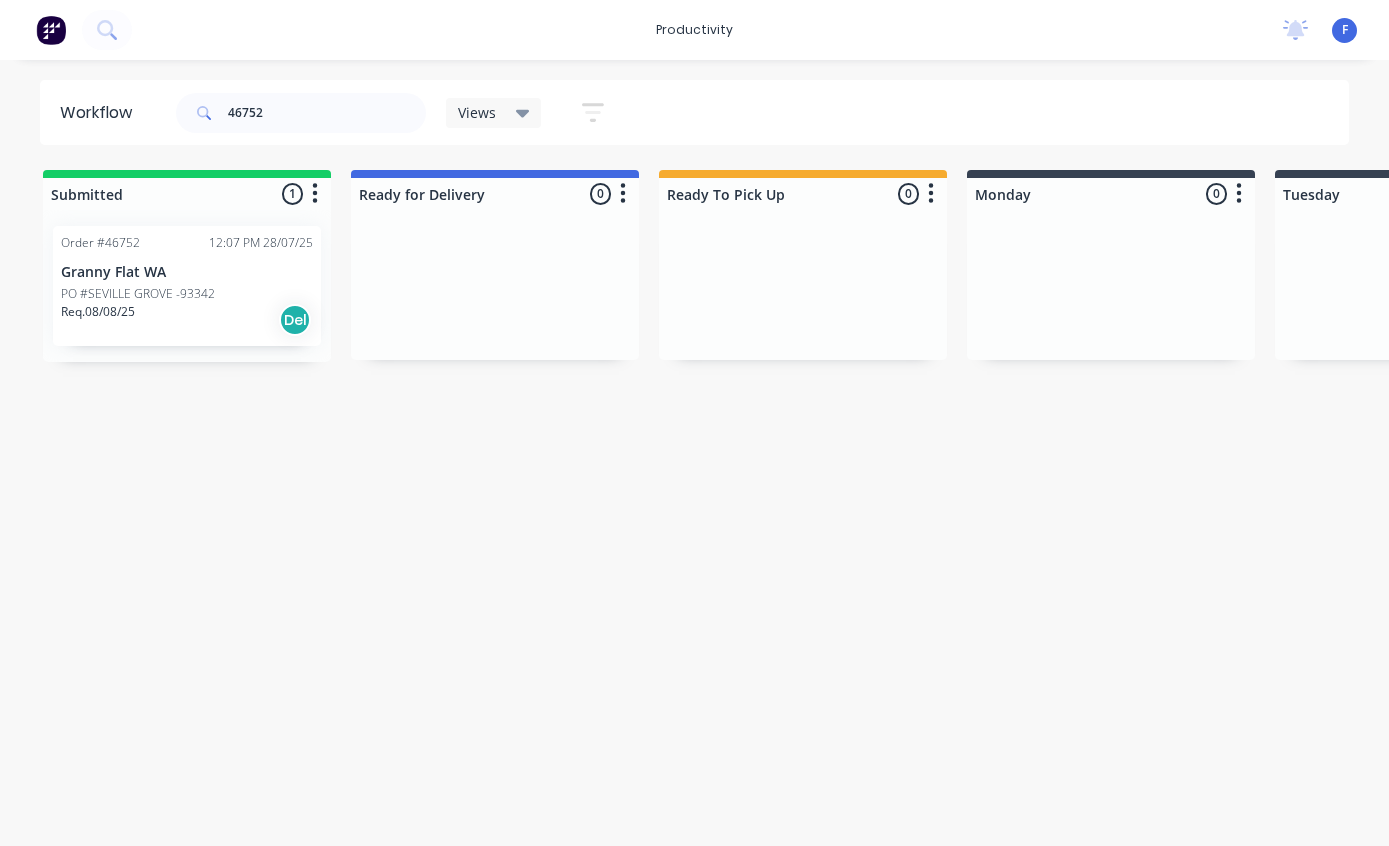 click on "PO #SEVILLE GROVE -93342" at bounding box center [138, 294] 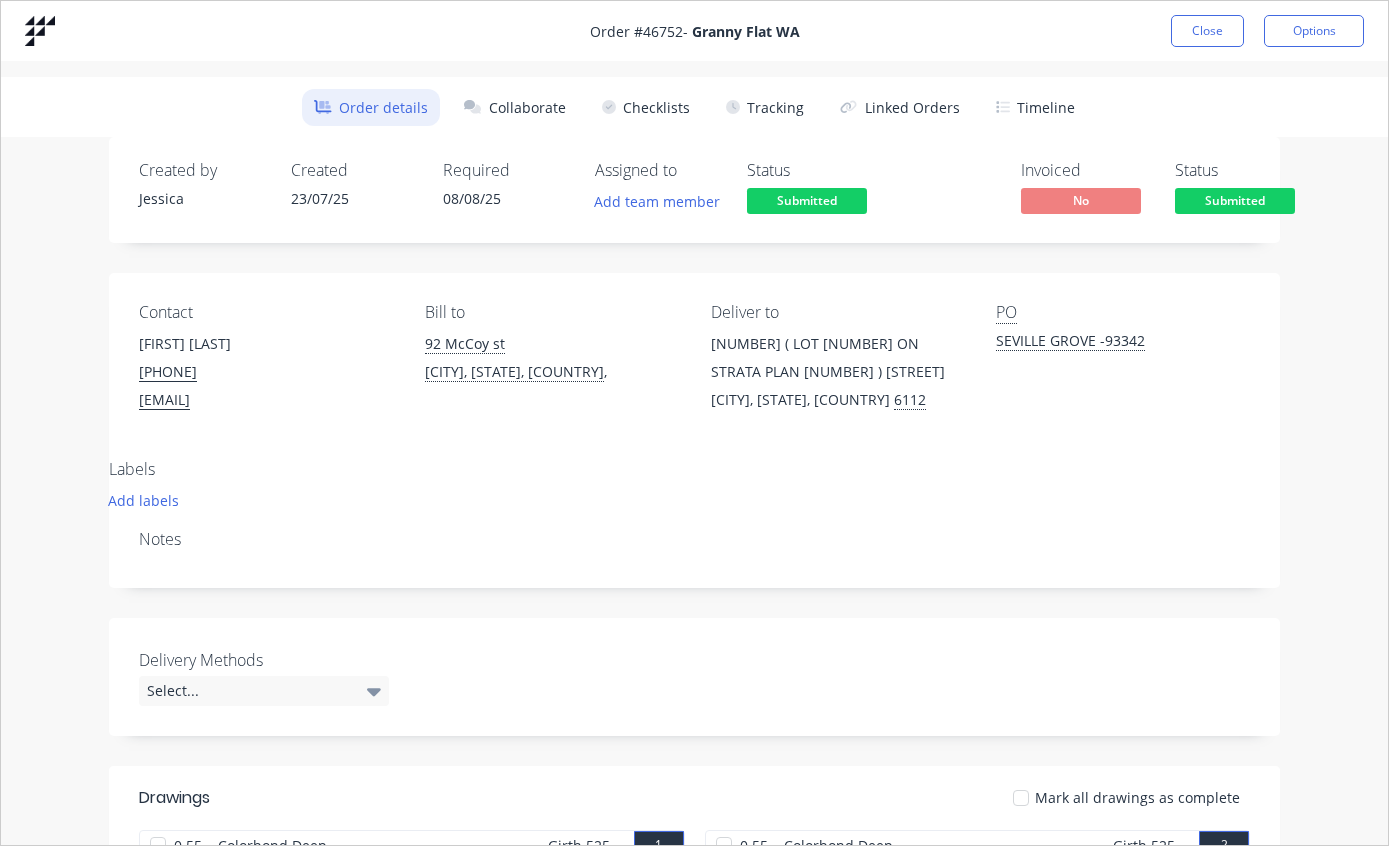 click on "Tracking" at bounding box center (765, 107) 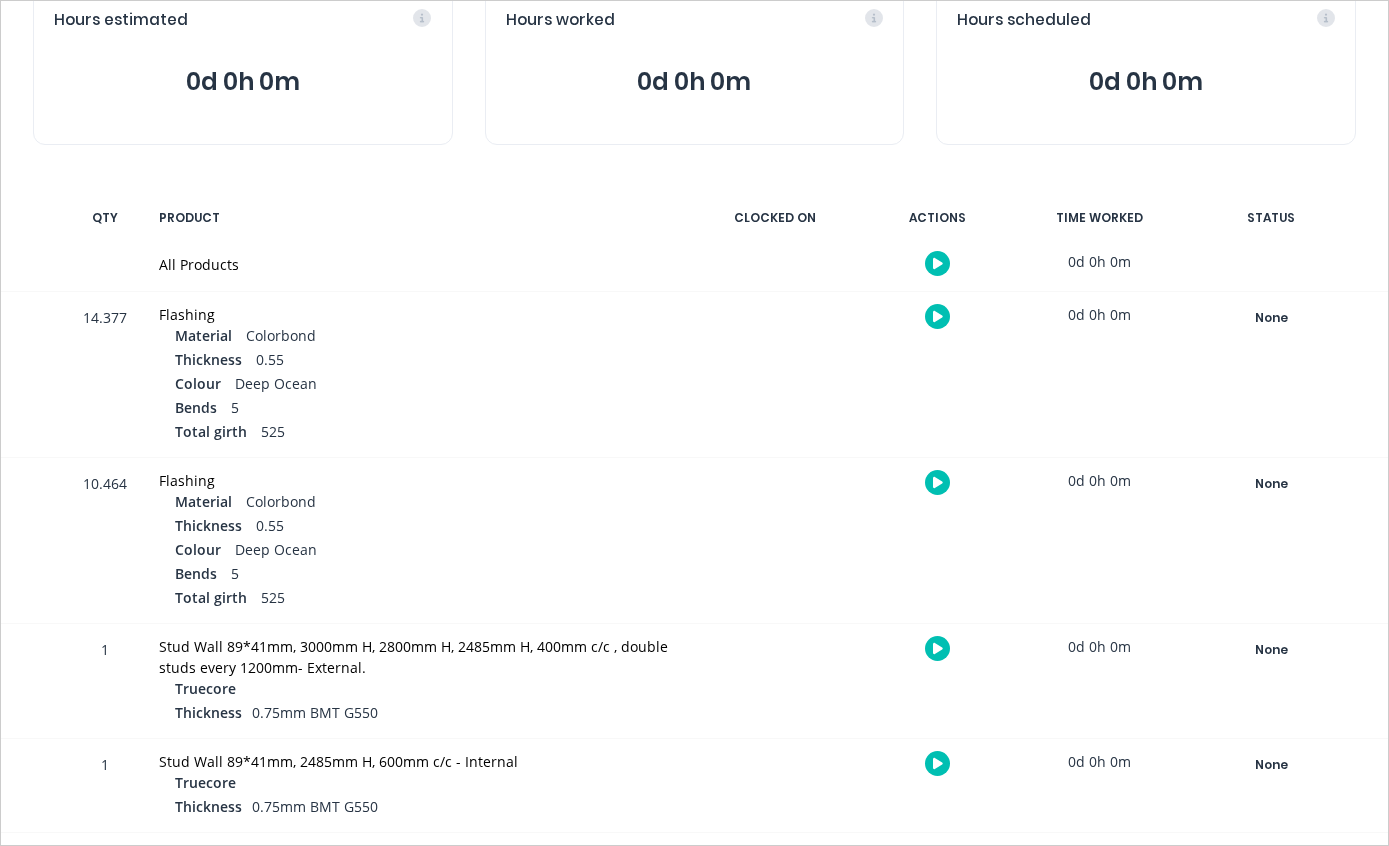scroll, scrollTop: 329, scrollLeft: 0, axis: vertical 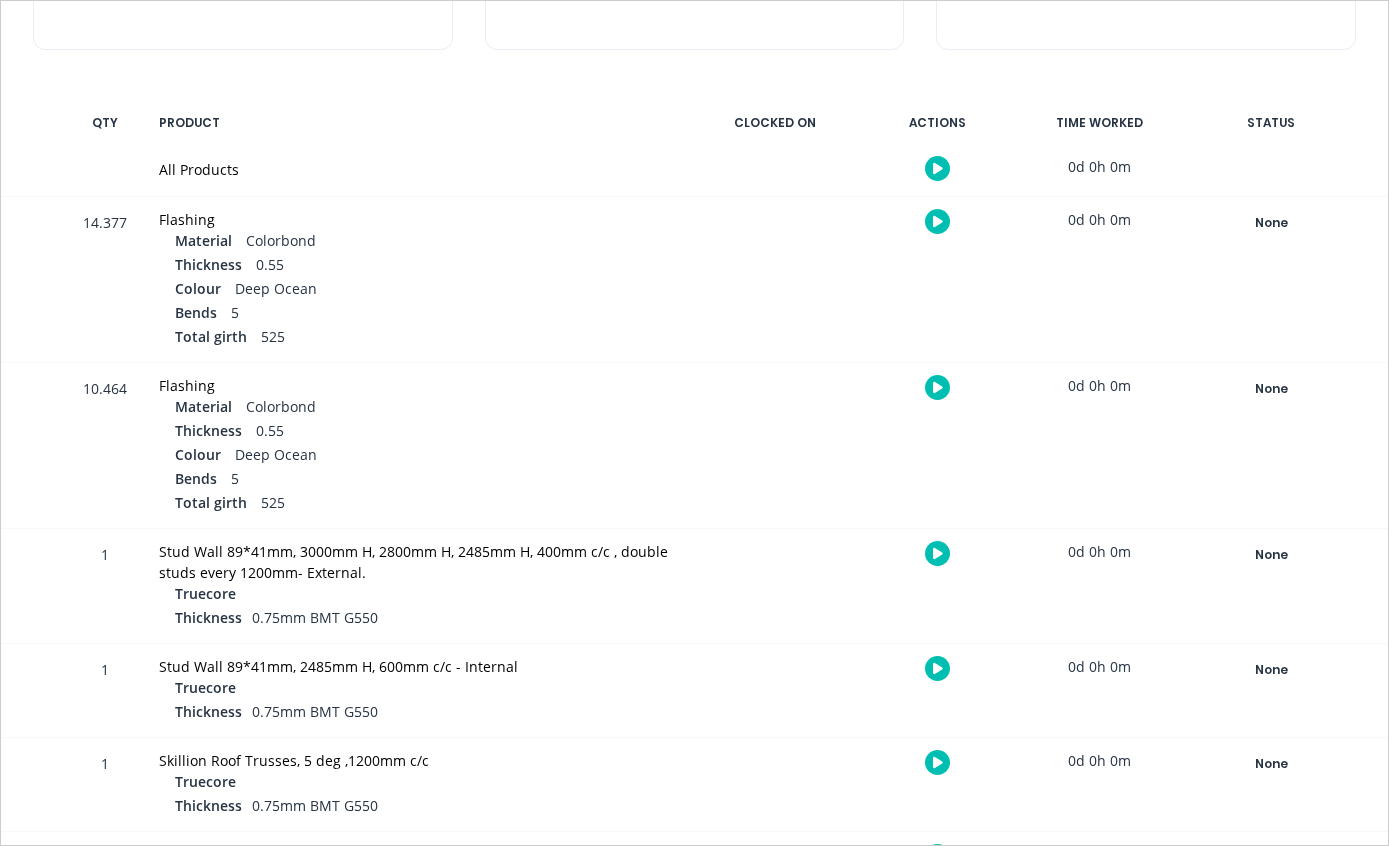click on "None" at bounding box center (1271, 223) 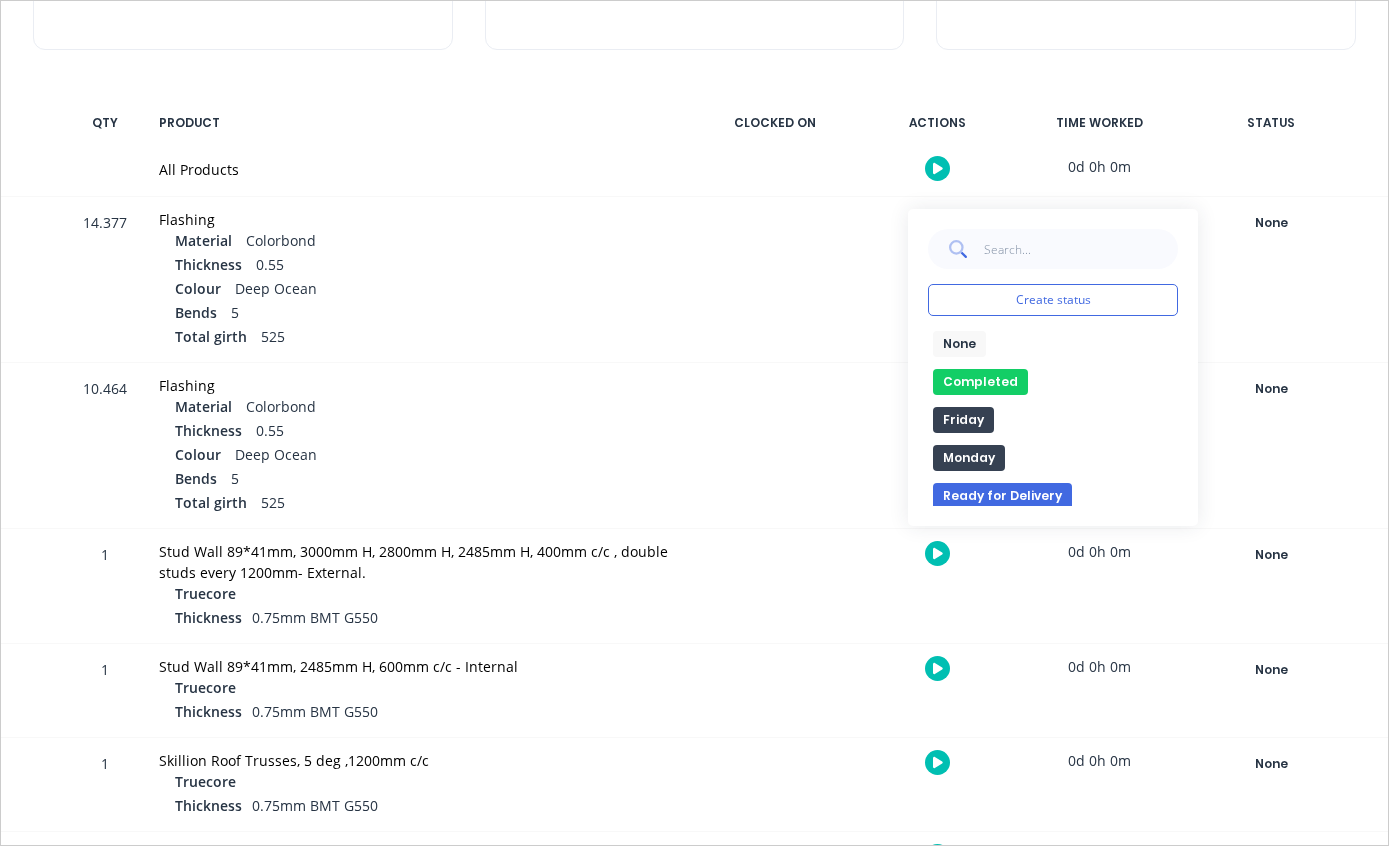 click on "Completed" at bounding box center (980, 382) 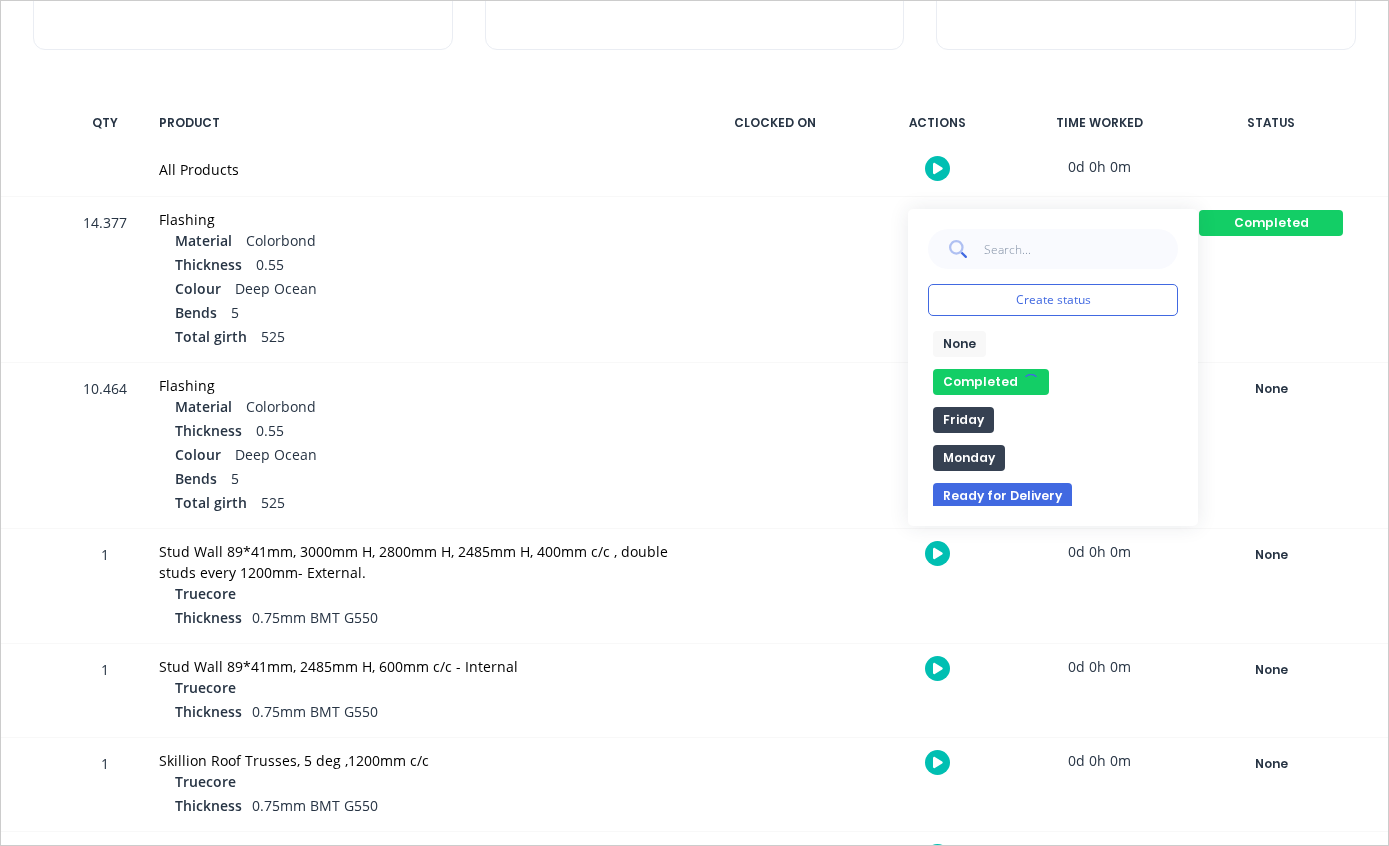 click on "None" at bounding box center [1271, 389] 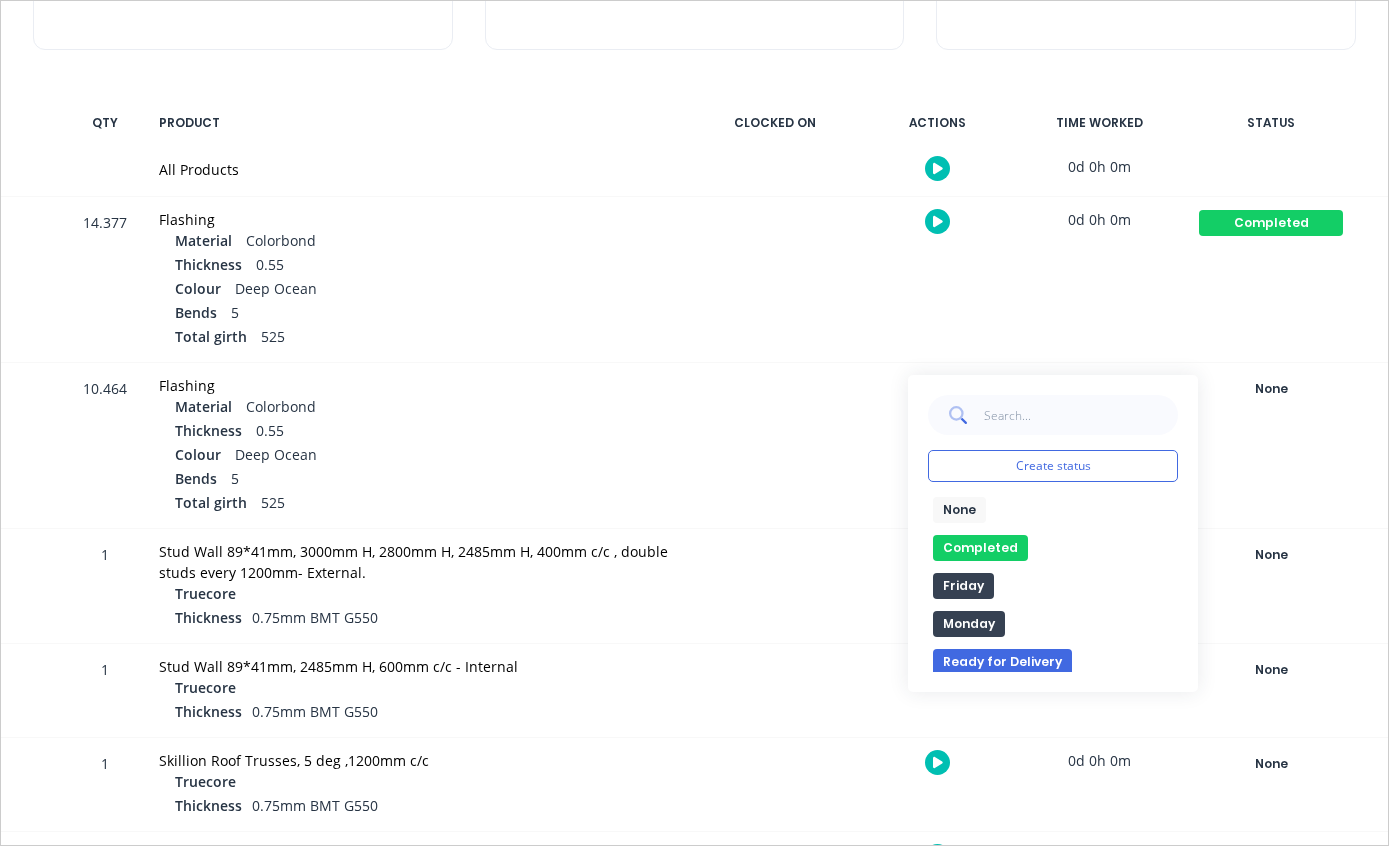 click on "Completed" at bounding box center [980, 548] 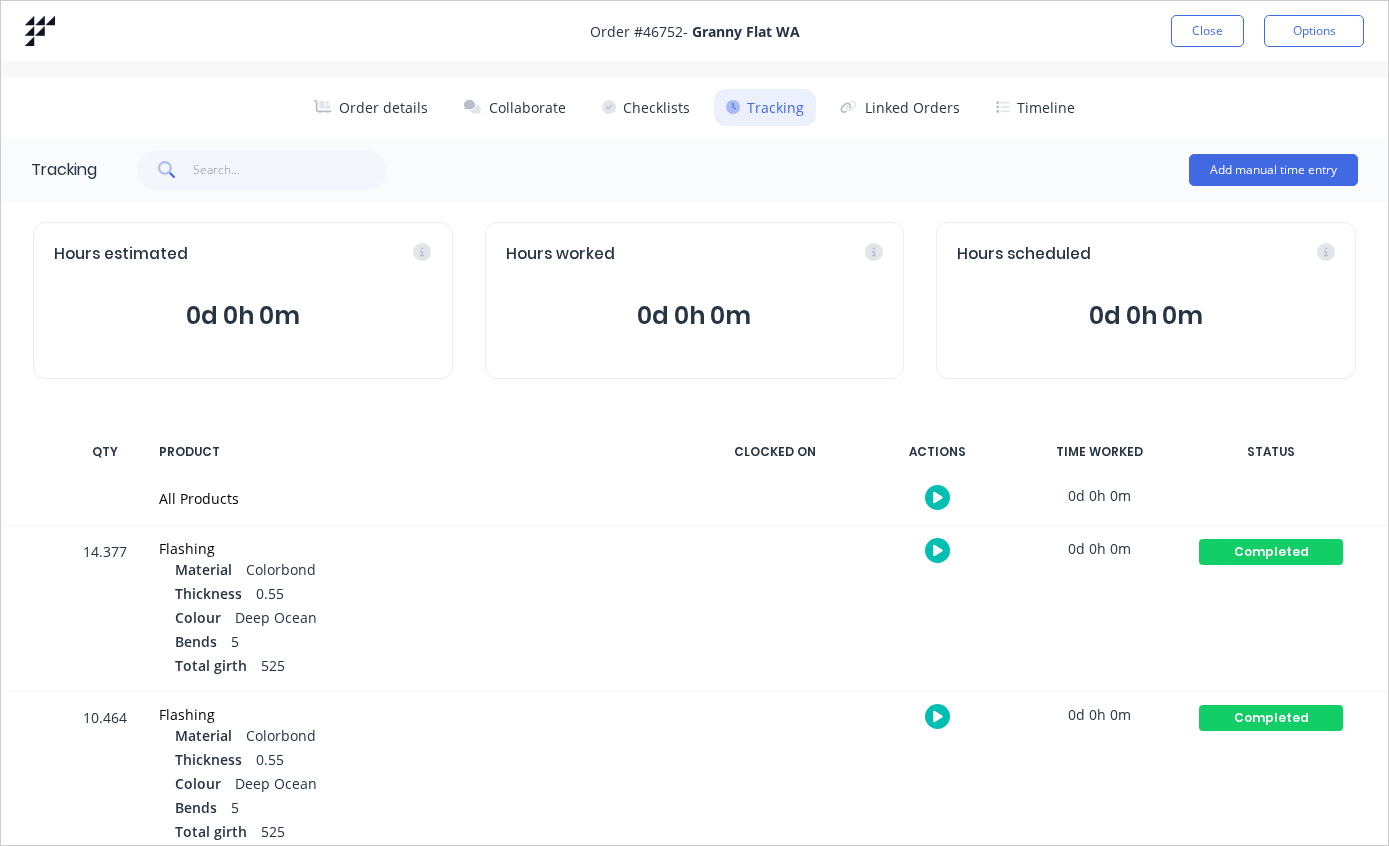 scroll, scrollTop: 0, scrollLeft: 0, axis: both 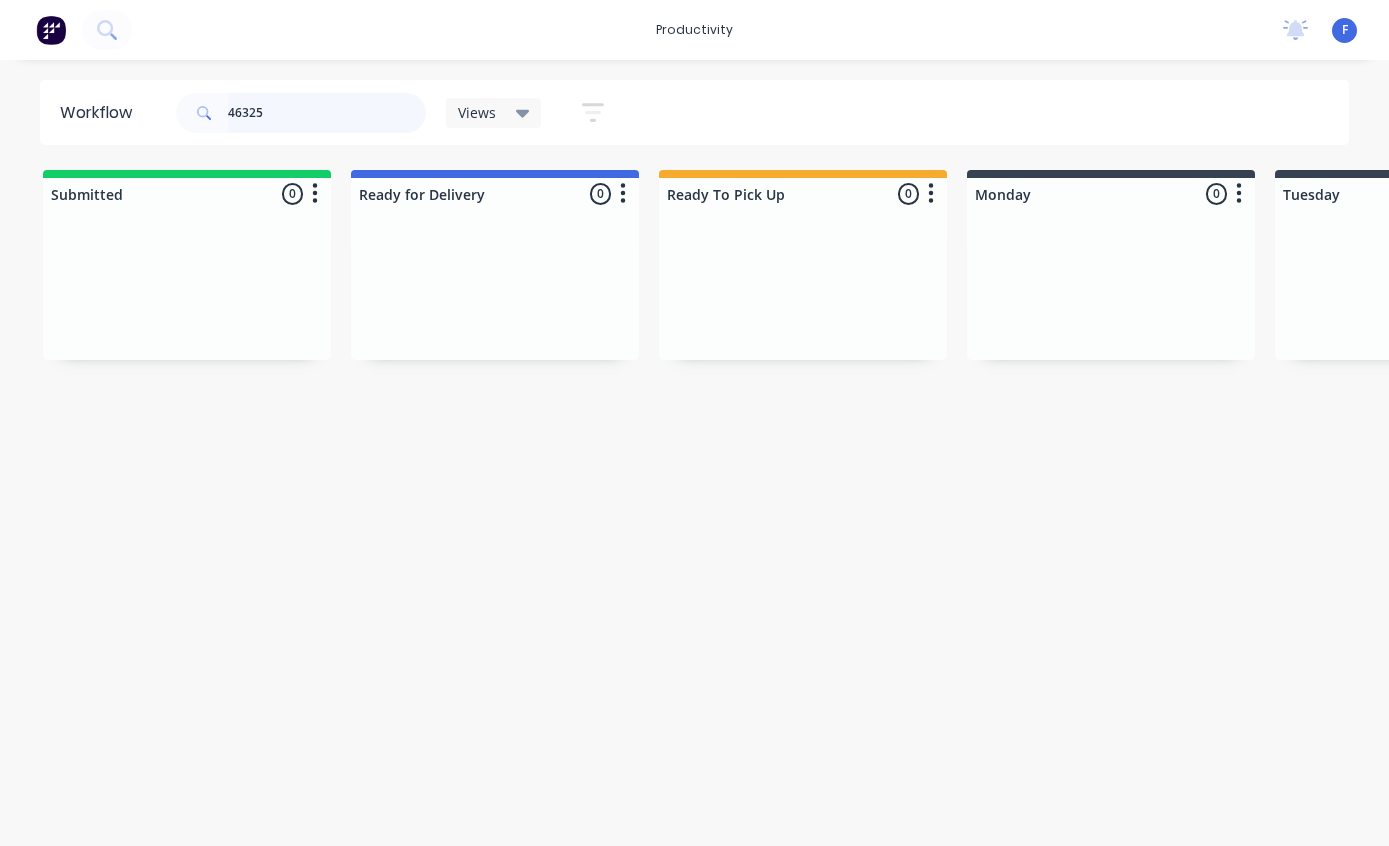 click on "46325" at bounding box center [327, 113] 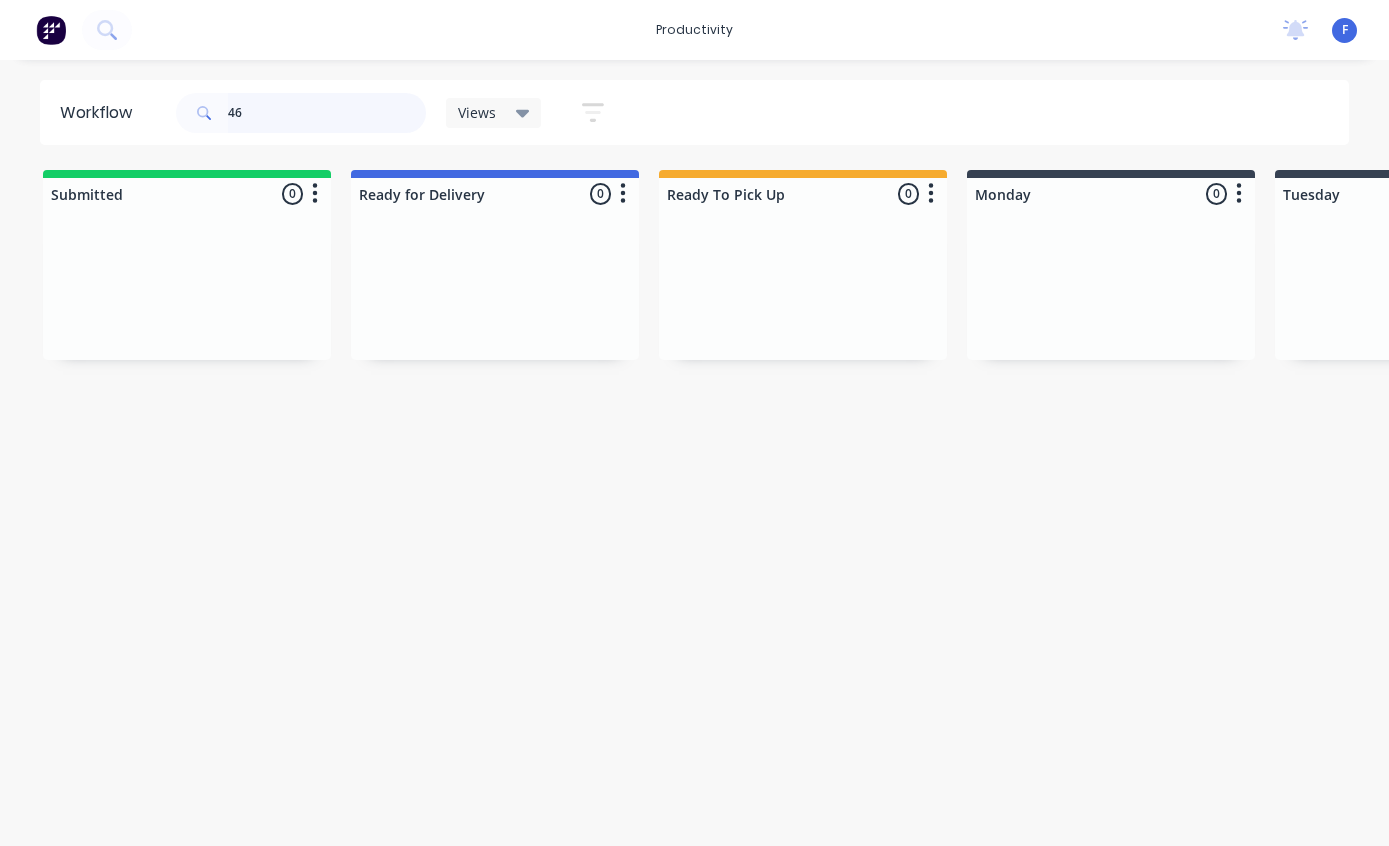 type on "4" 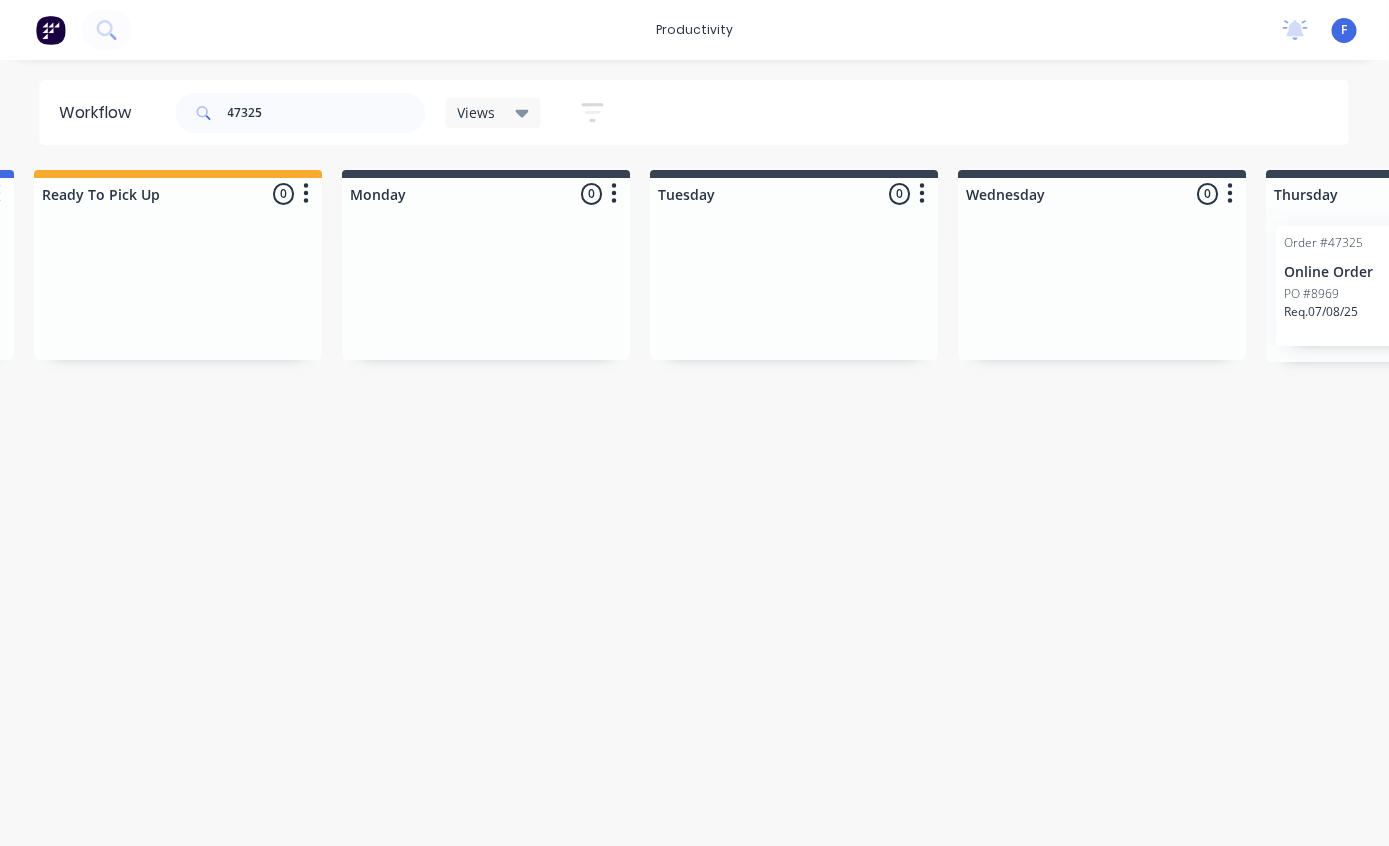 scroll, scrollTop: 0, scrollLeft: 901, axis: horizontal 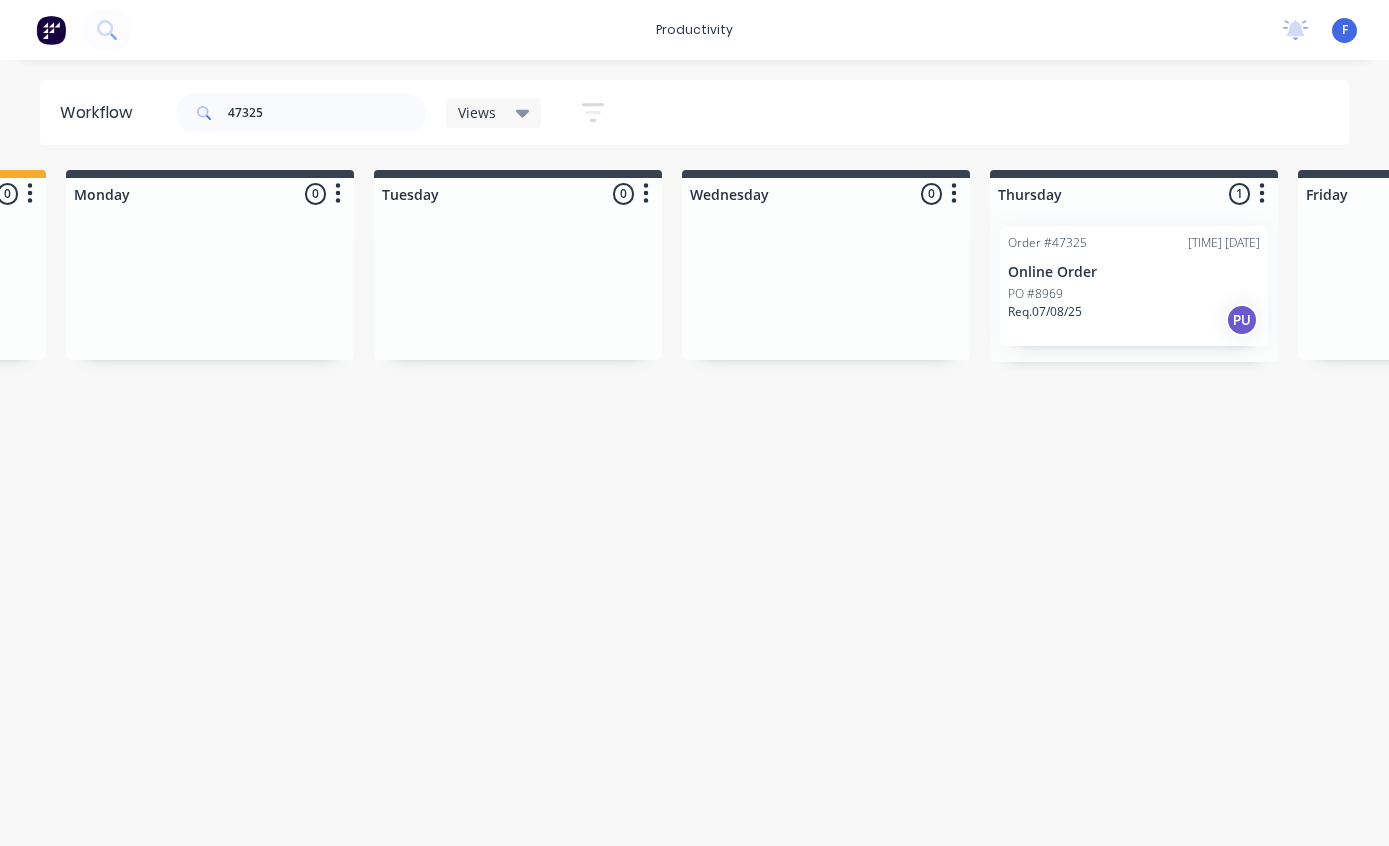 click on "Online Order" at bounding box center (1134, 272) 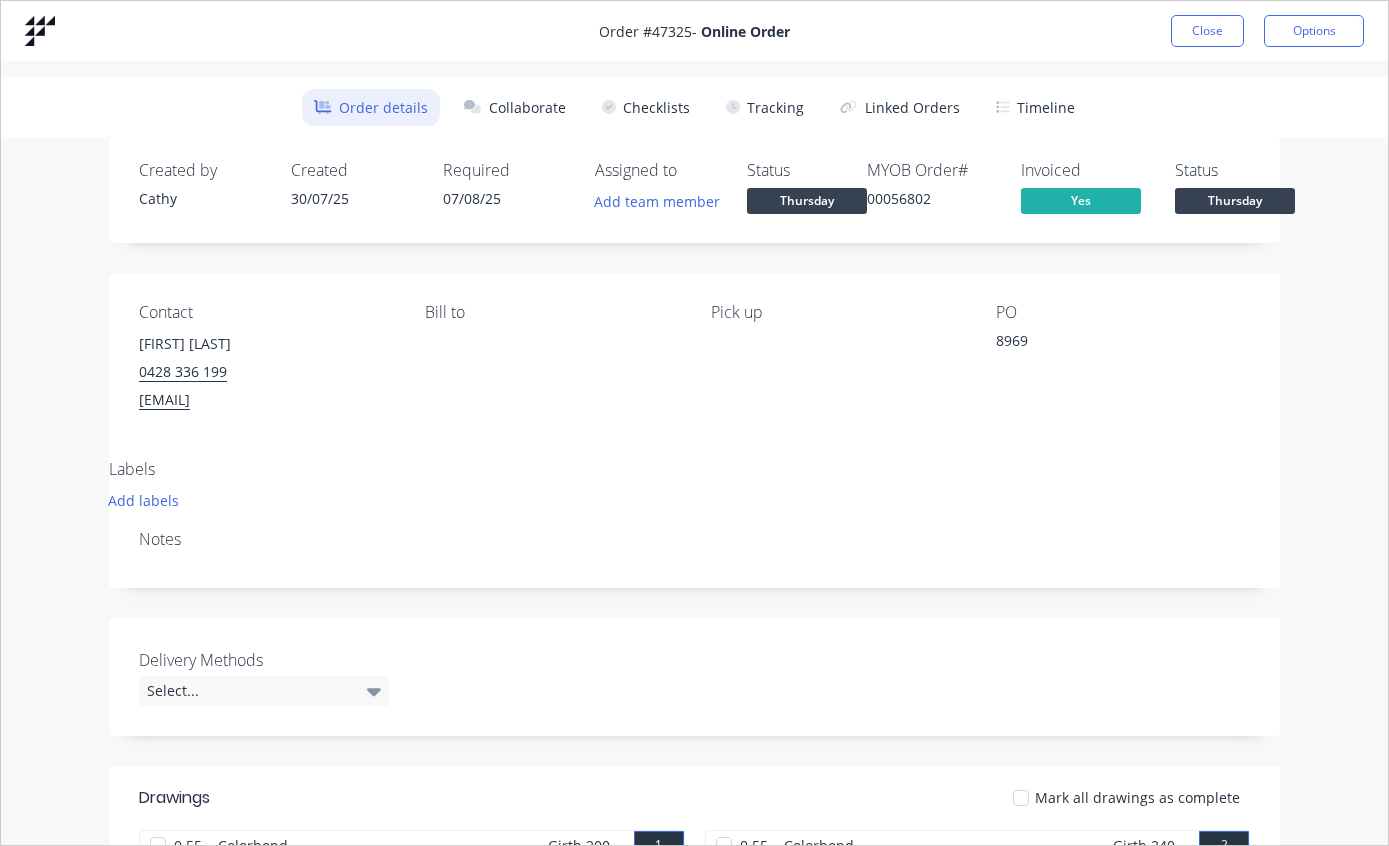 scroll, scrollTop: -2, scrollLeft: 0, axis: vertical 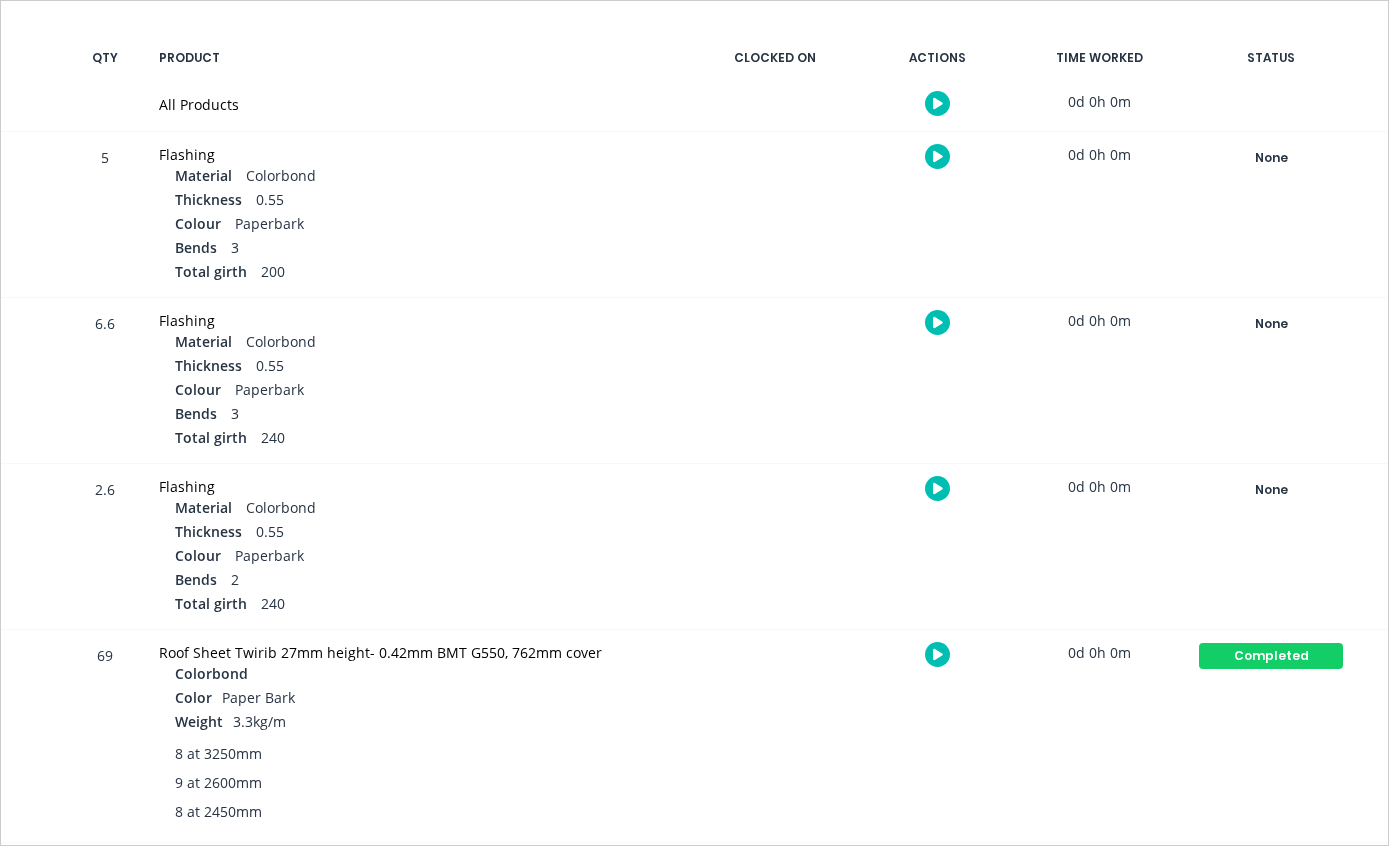 click on "None" at bounding box center (1271, 158) 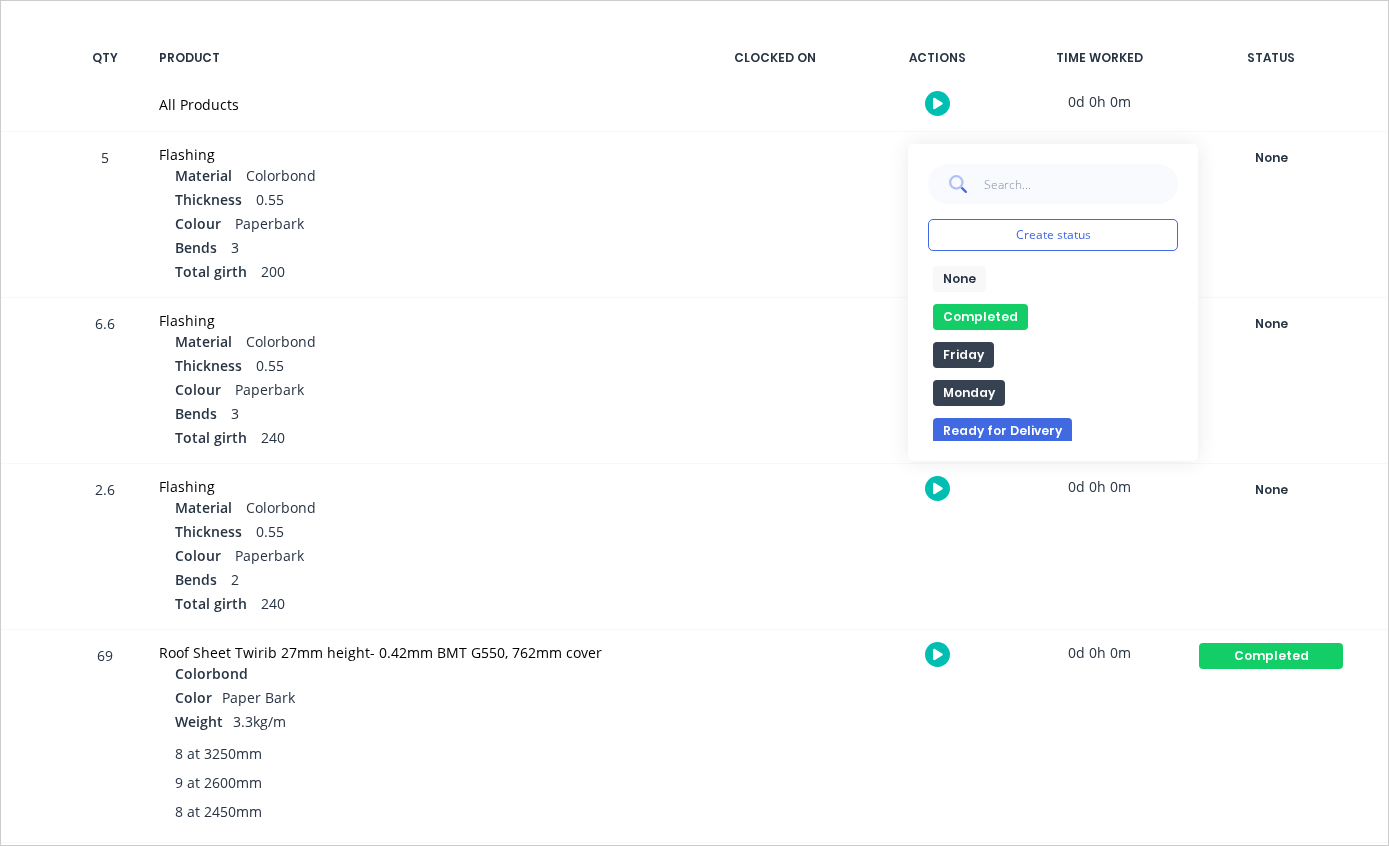 click on "Completed" at bounding box center (980, 317) 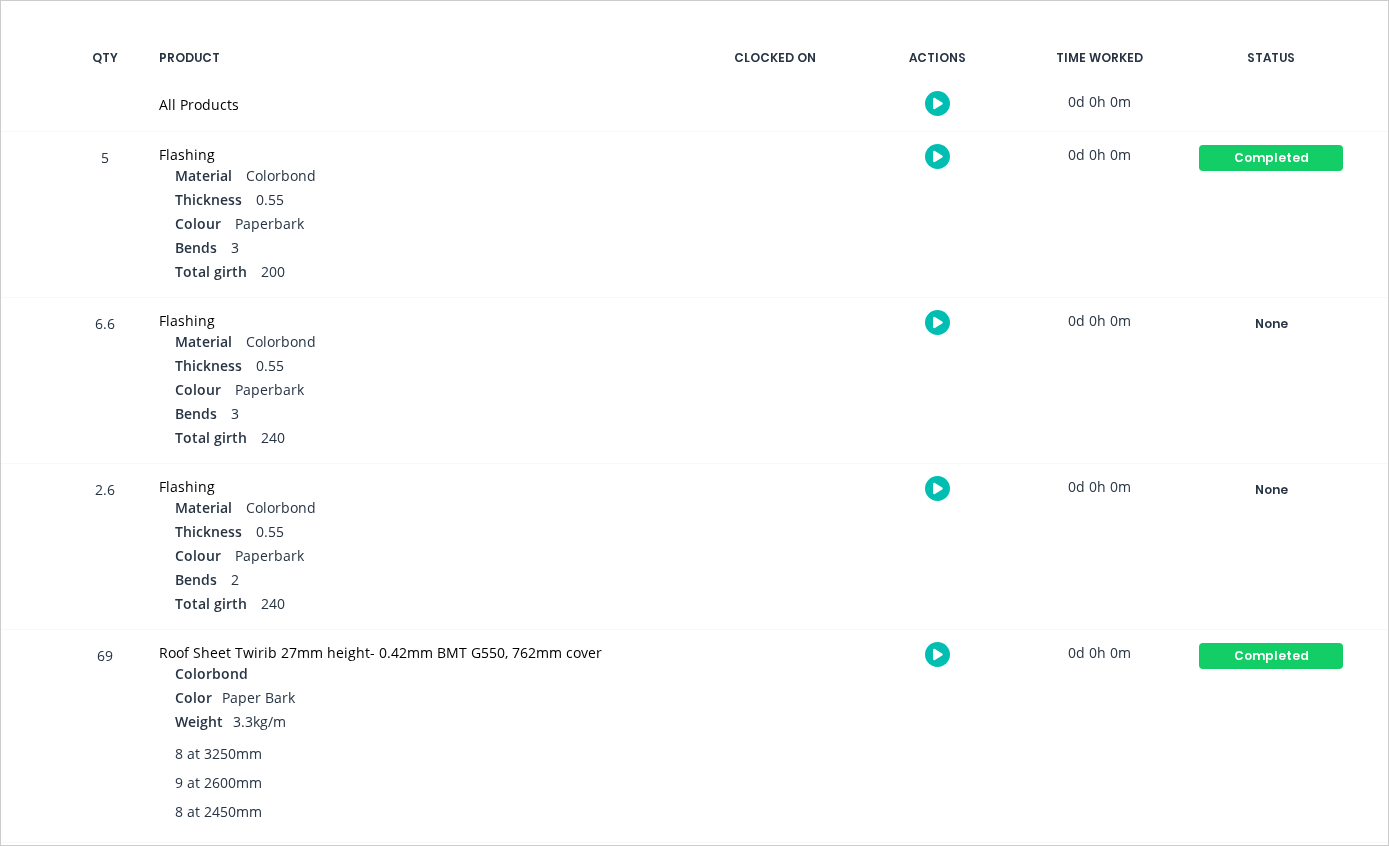 click on "None" at bounding box center (1271, 324) 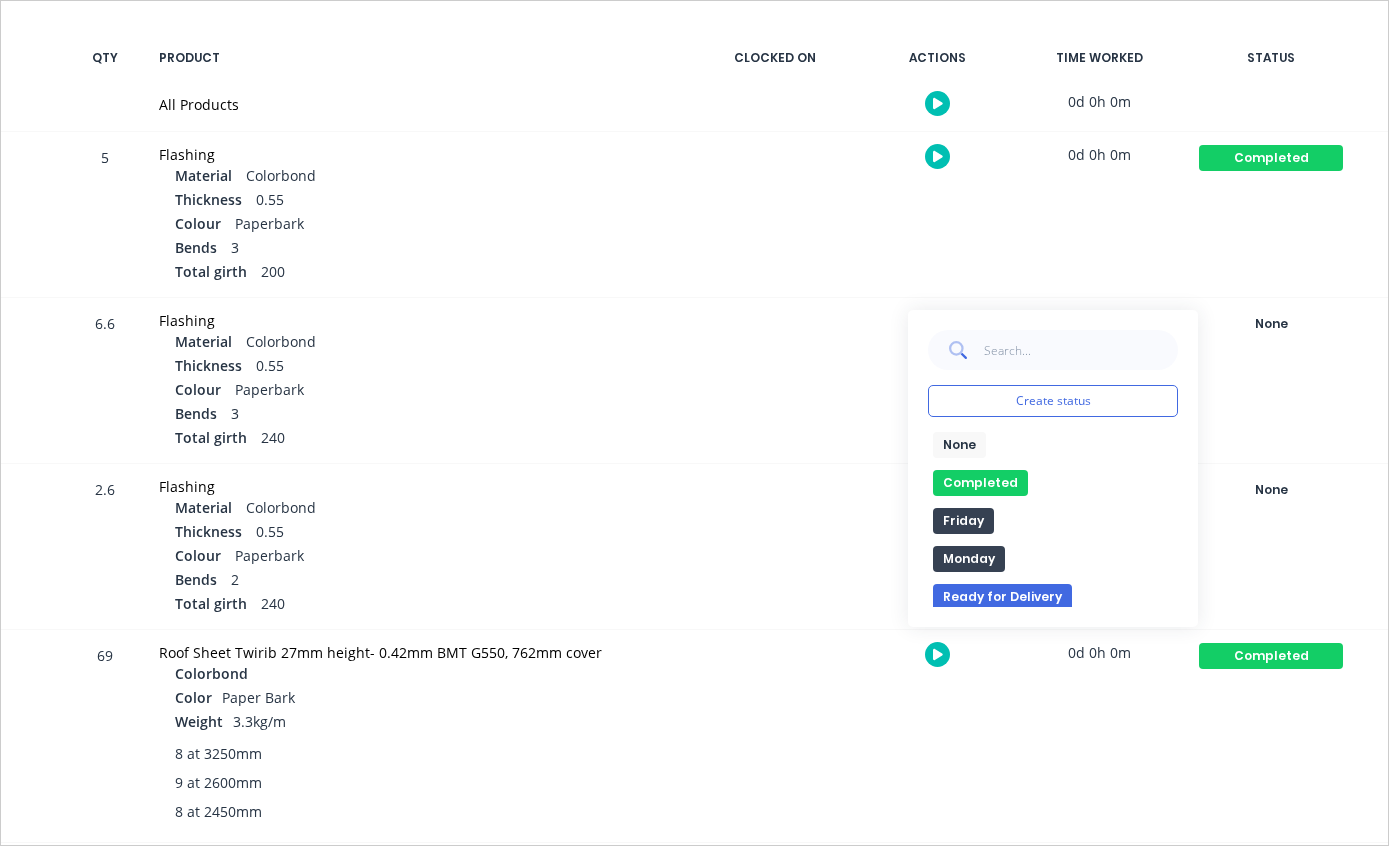 click on "Completed" at bounding box center (980, 483) 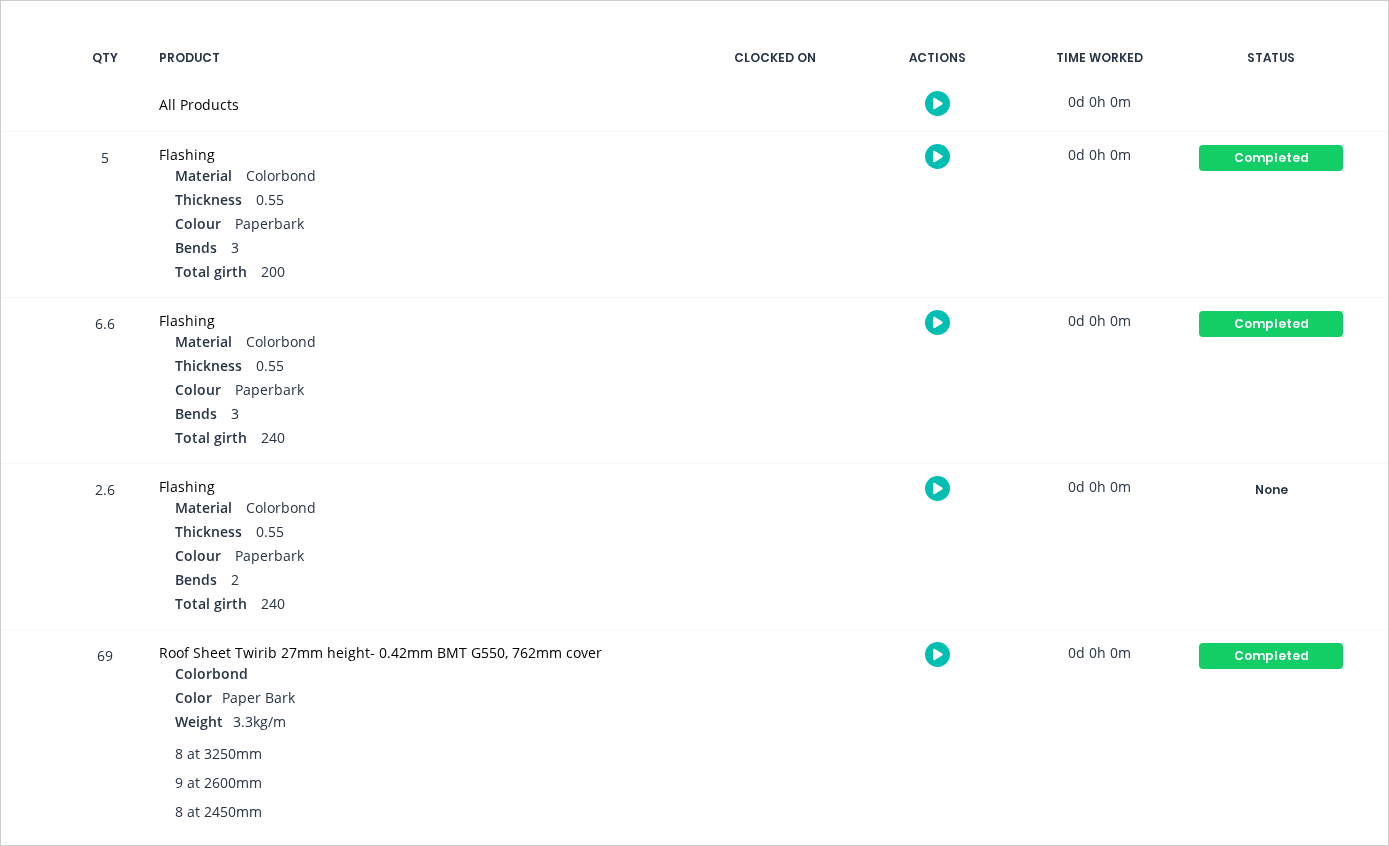click on "None" at bounding box center [1271, 490] 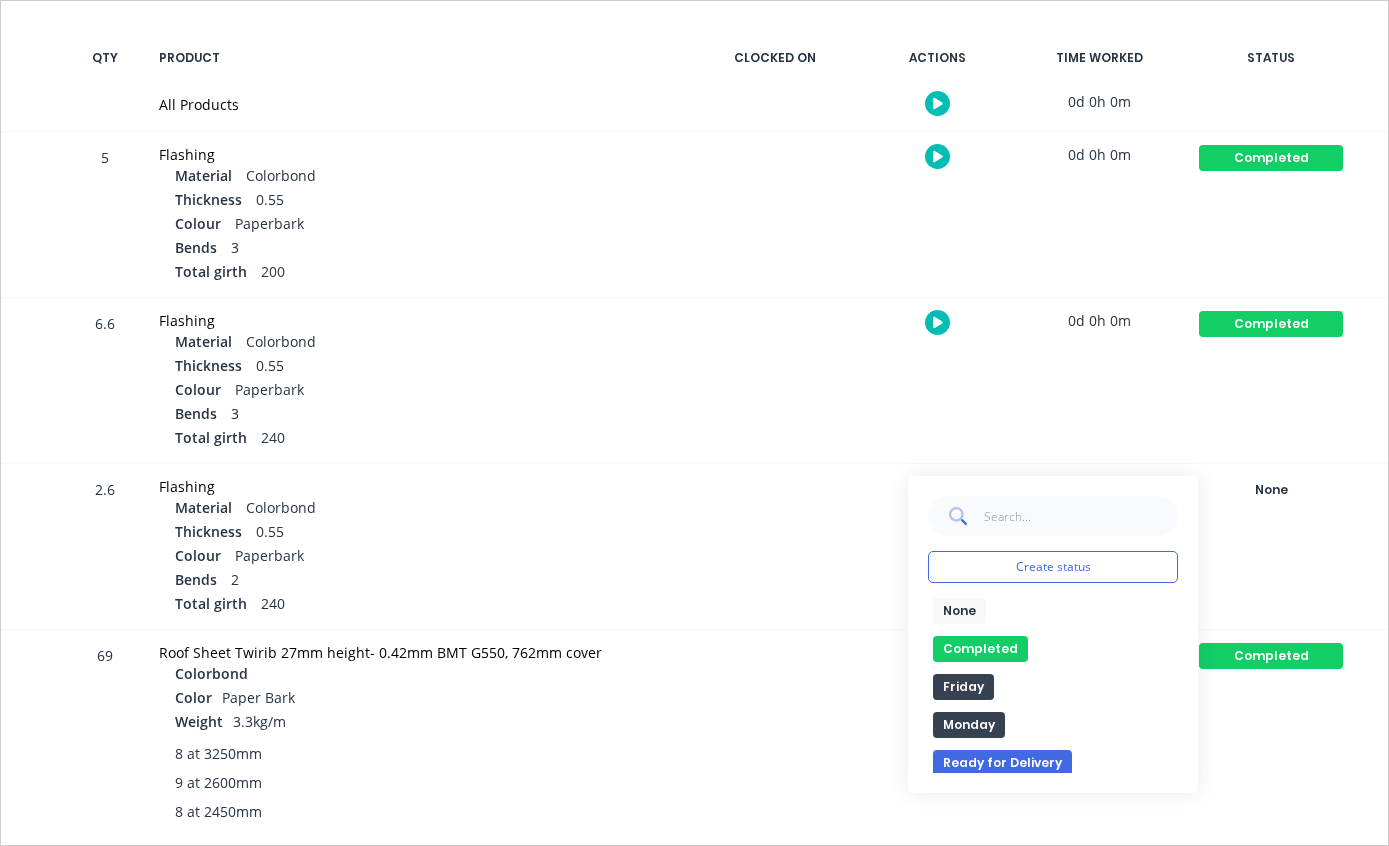click on "Completed" at bounding box center [980, 649] 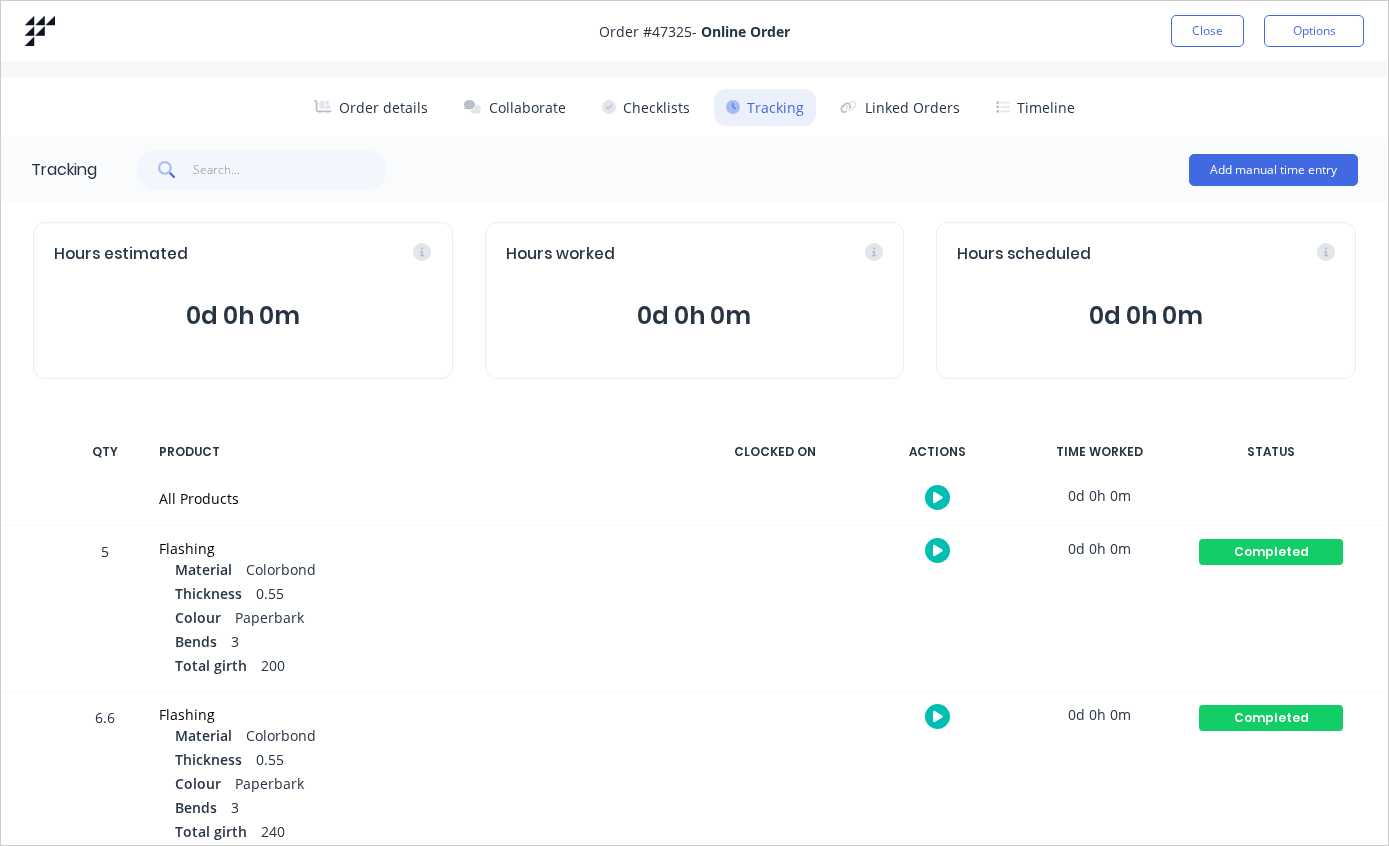 scroll, scrollTop: 0, scrollLeft: 0, axis: both 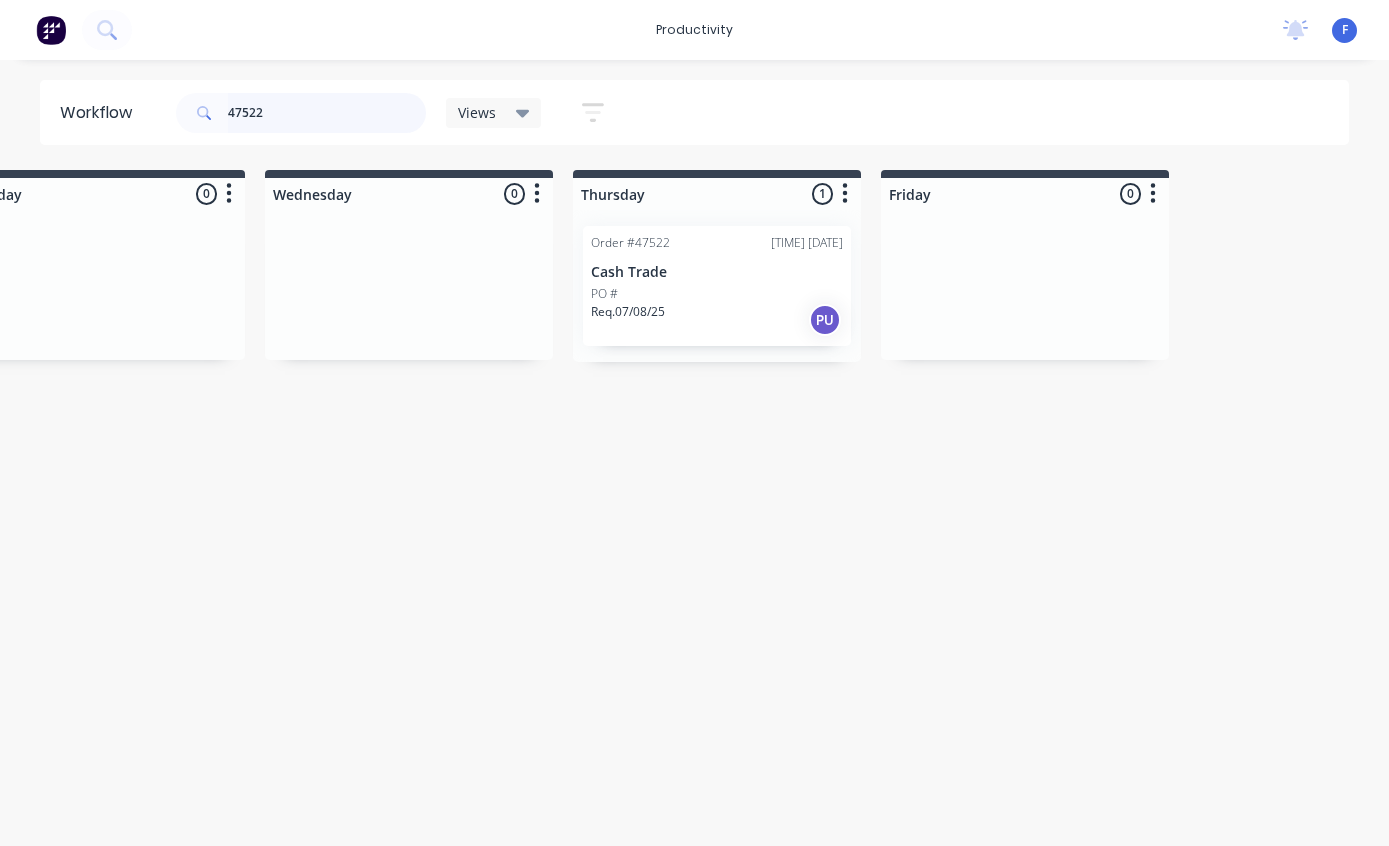 type on "47522" 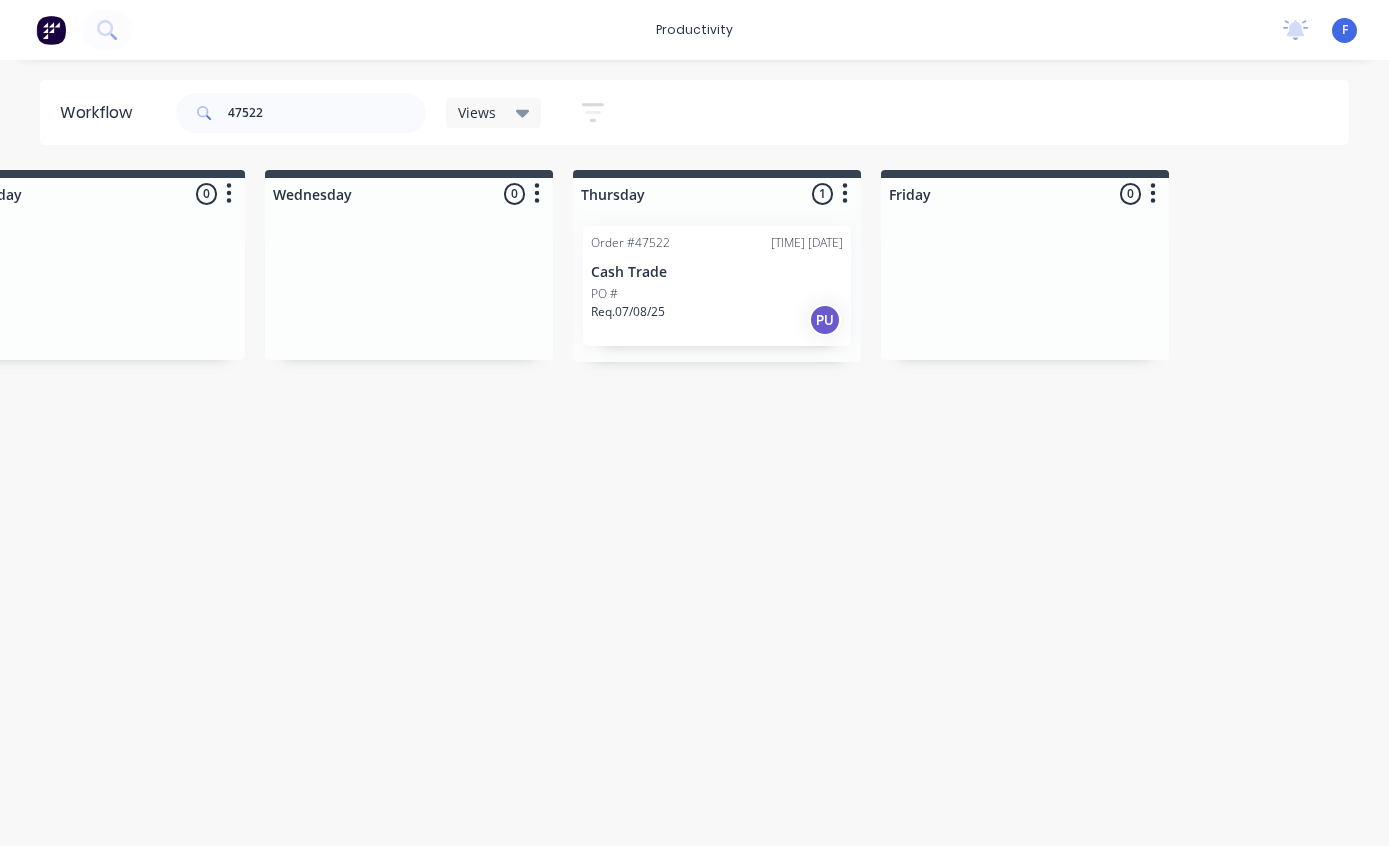click on "Order #[NUMBER] [TIME] [DATE] Cash Trade PO # Req. [DATE] PU" at bounding box center [717, 286] 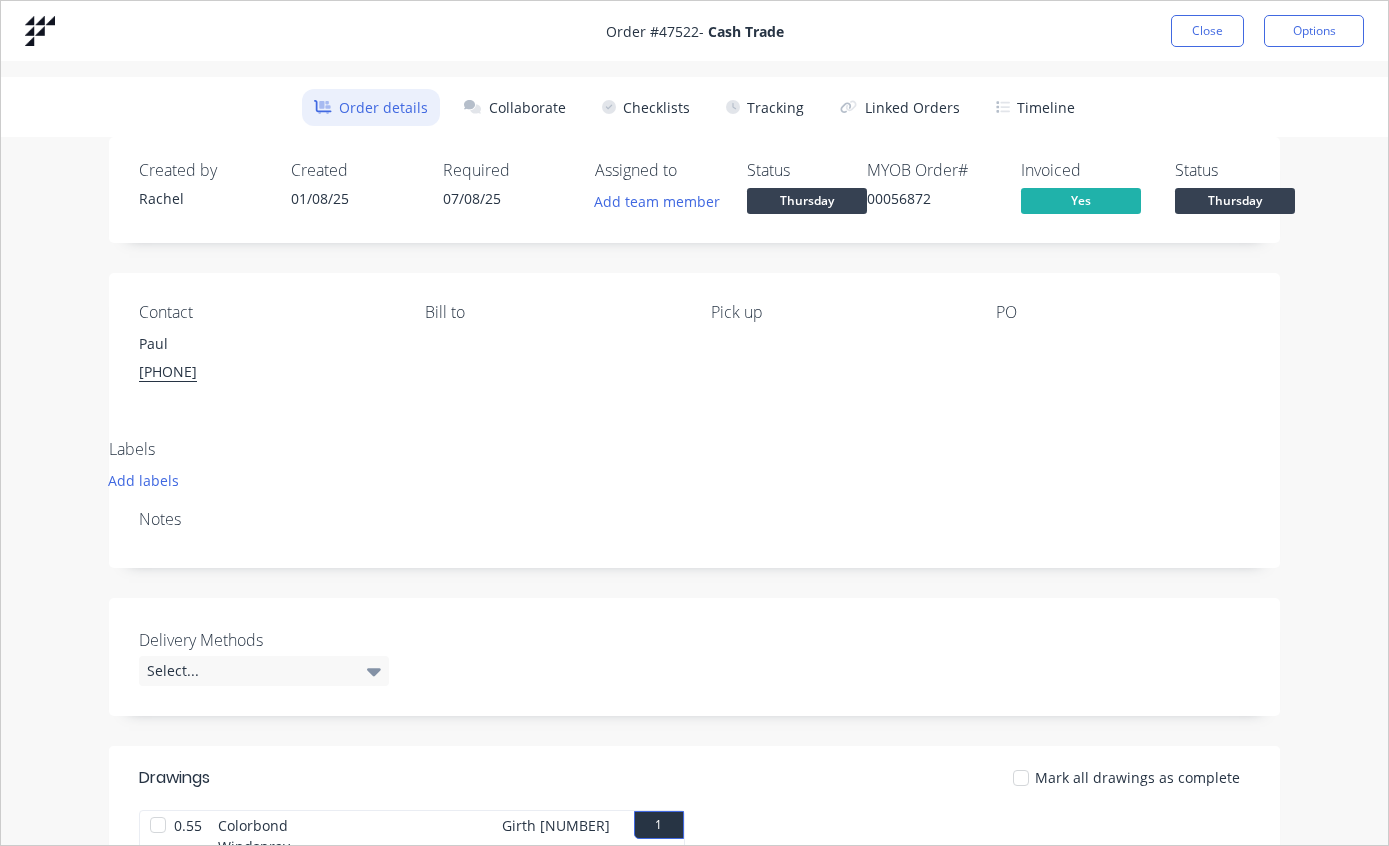 click on "Tracking" at bounding box center (765, 107) 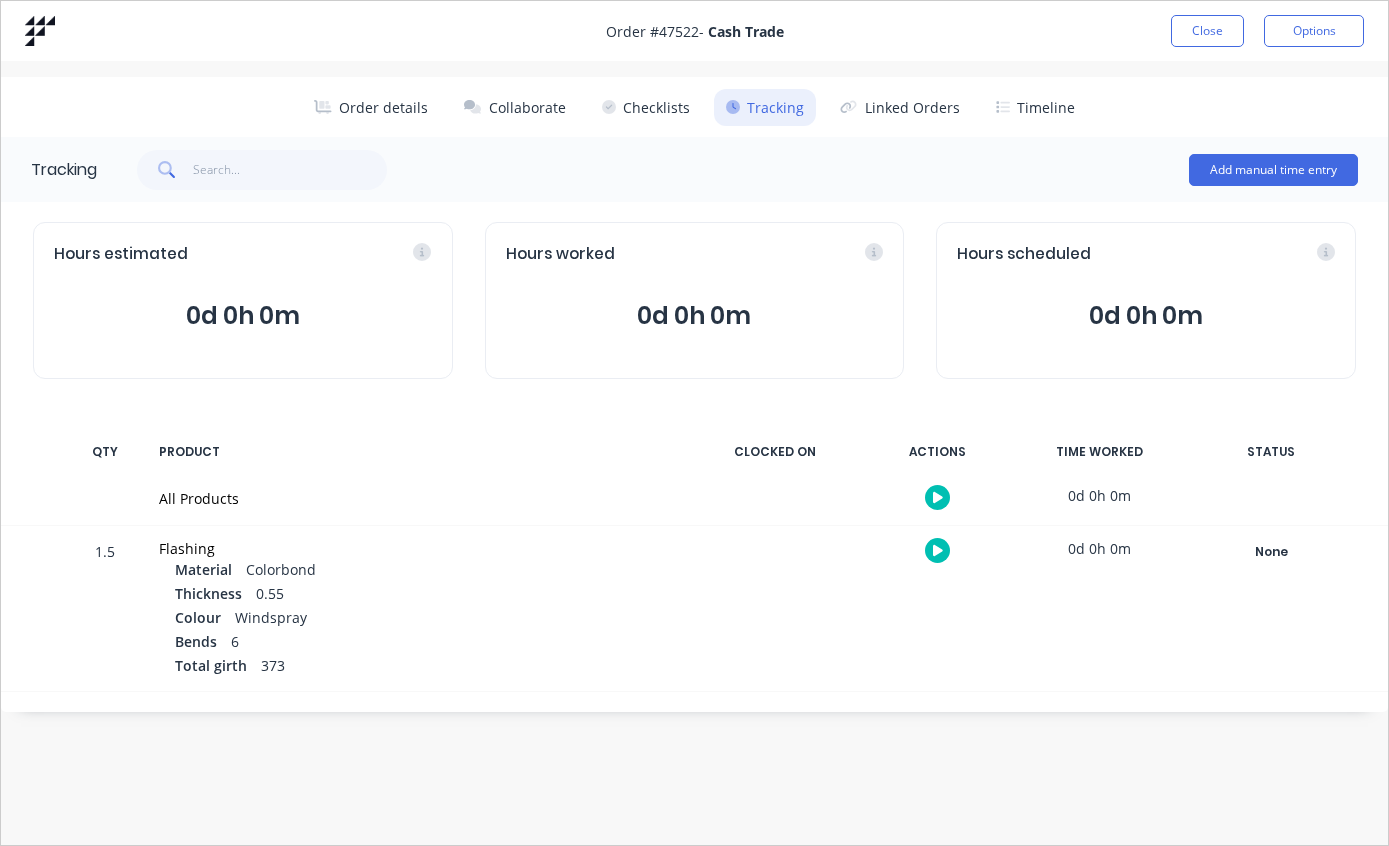 click on "None" at bounding box center (1271, 552) 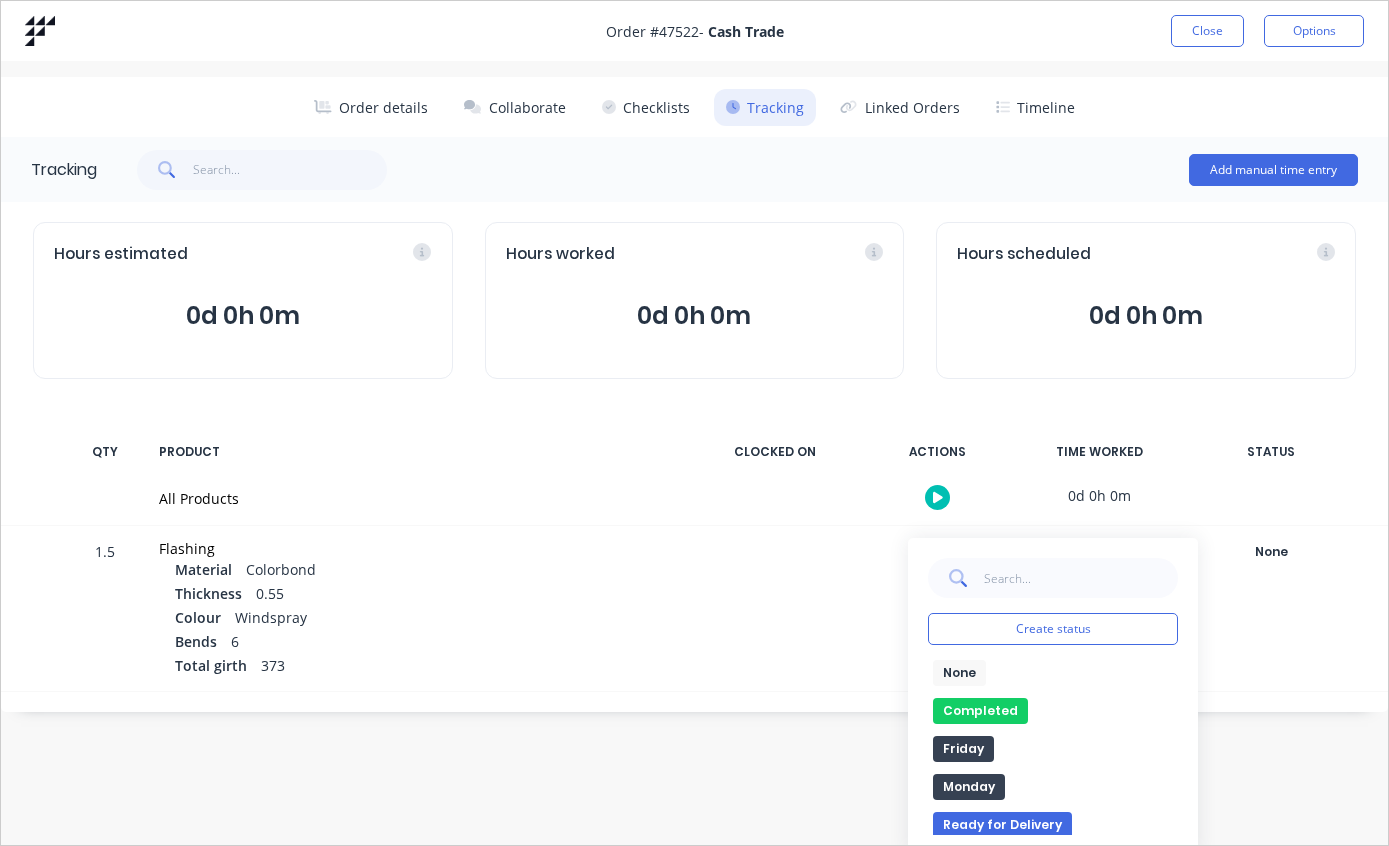 click on "Completed" at bounding box center (980, 711) 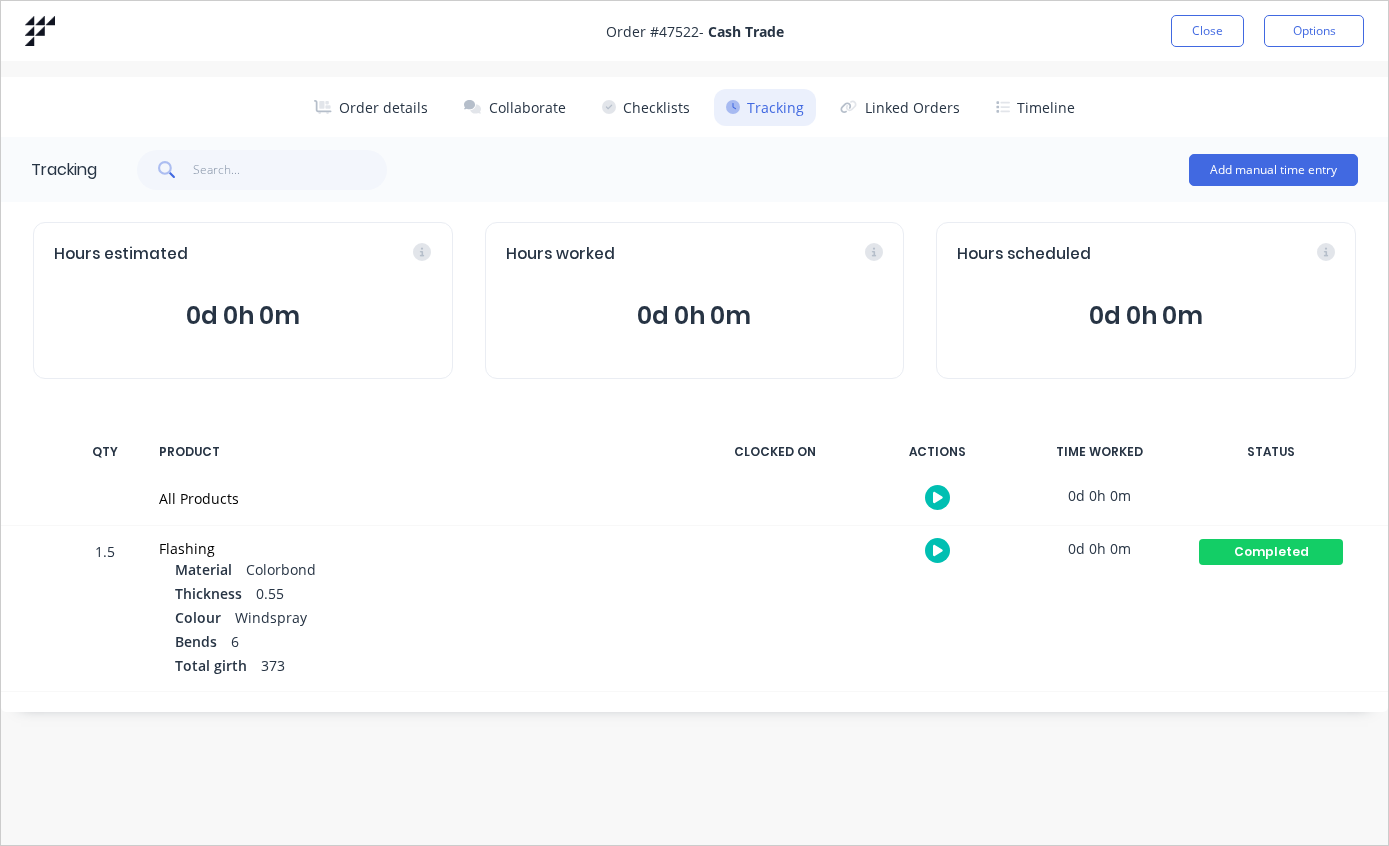 scroll, scrollTop: 0, scrollLeft: 0, axis: both 